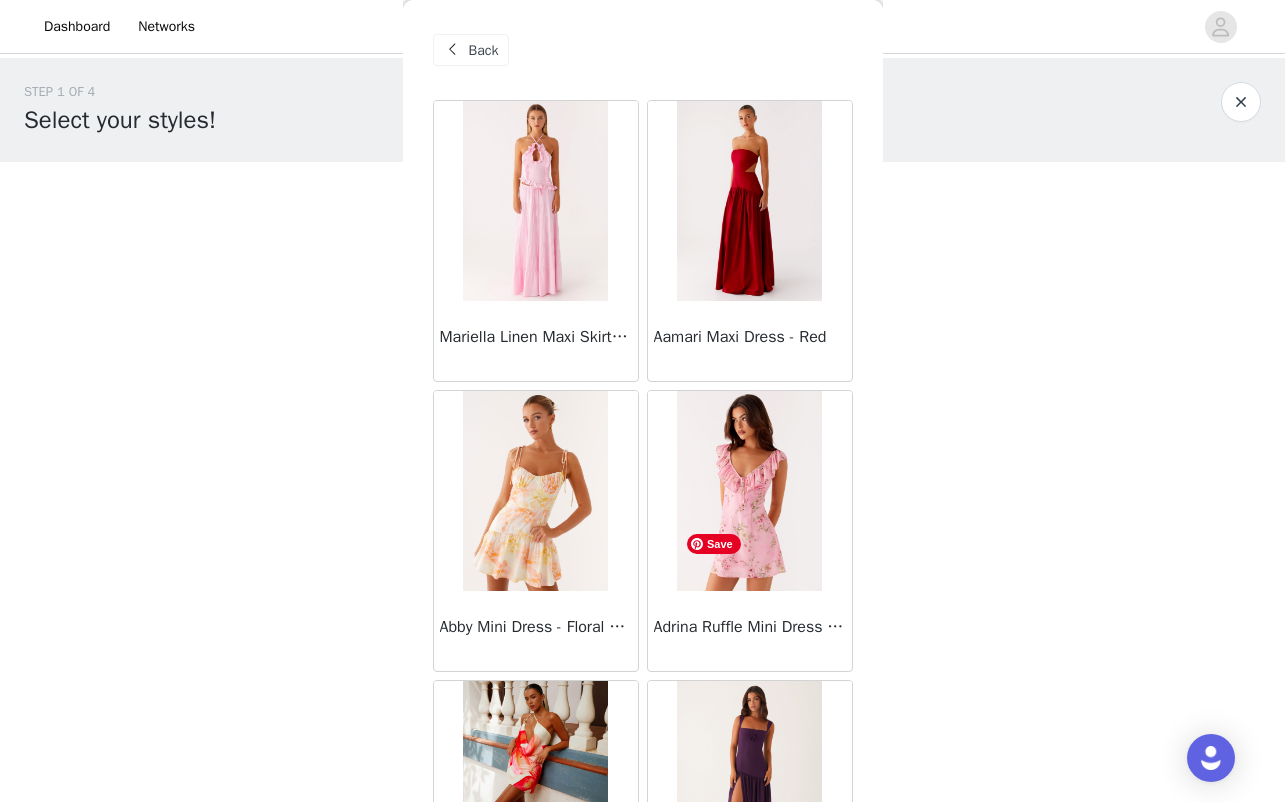 scroll, scrollTop: 70, scrollLeft: 0, axis: vertical 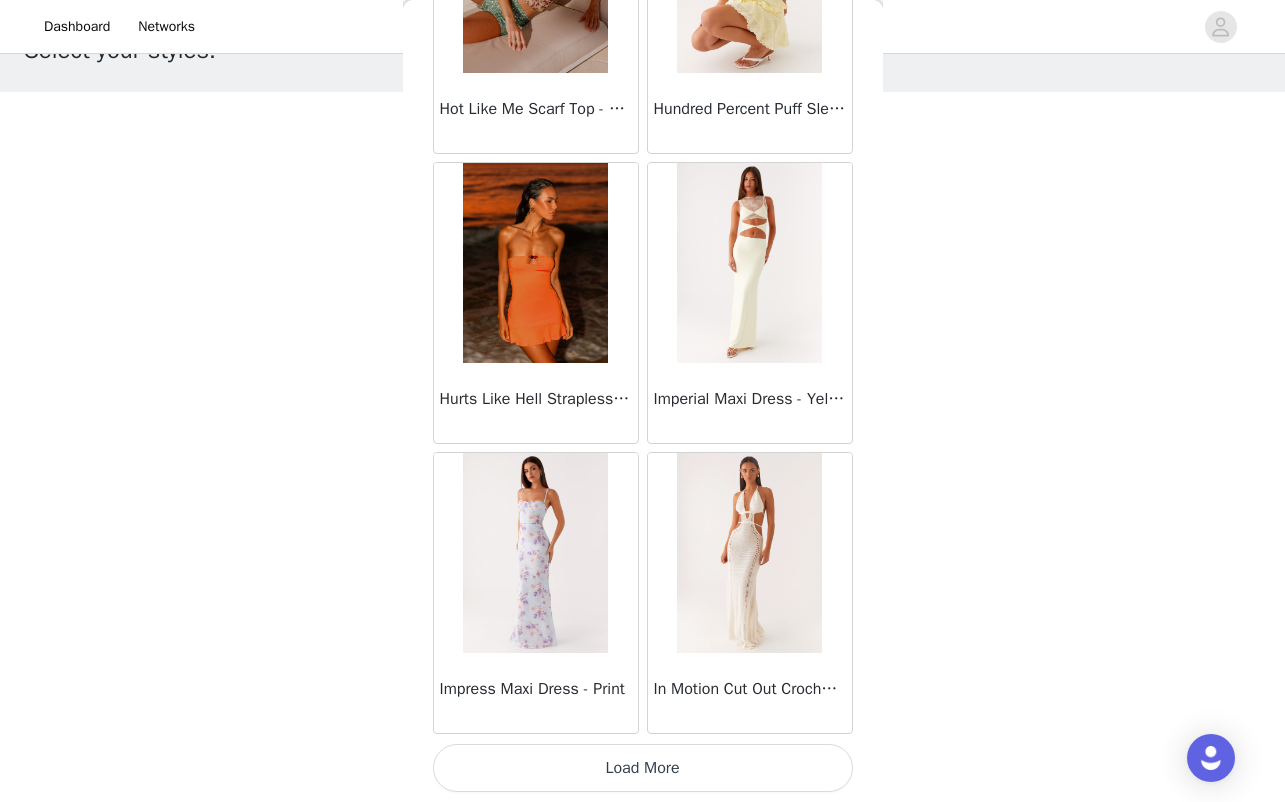 click on "Load More" at bounding box center [643, 768] 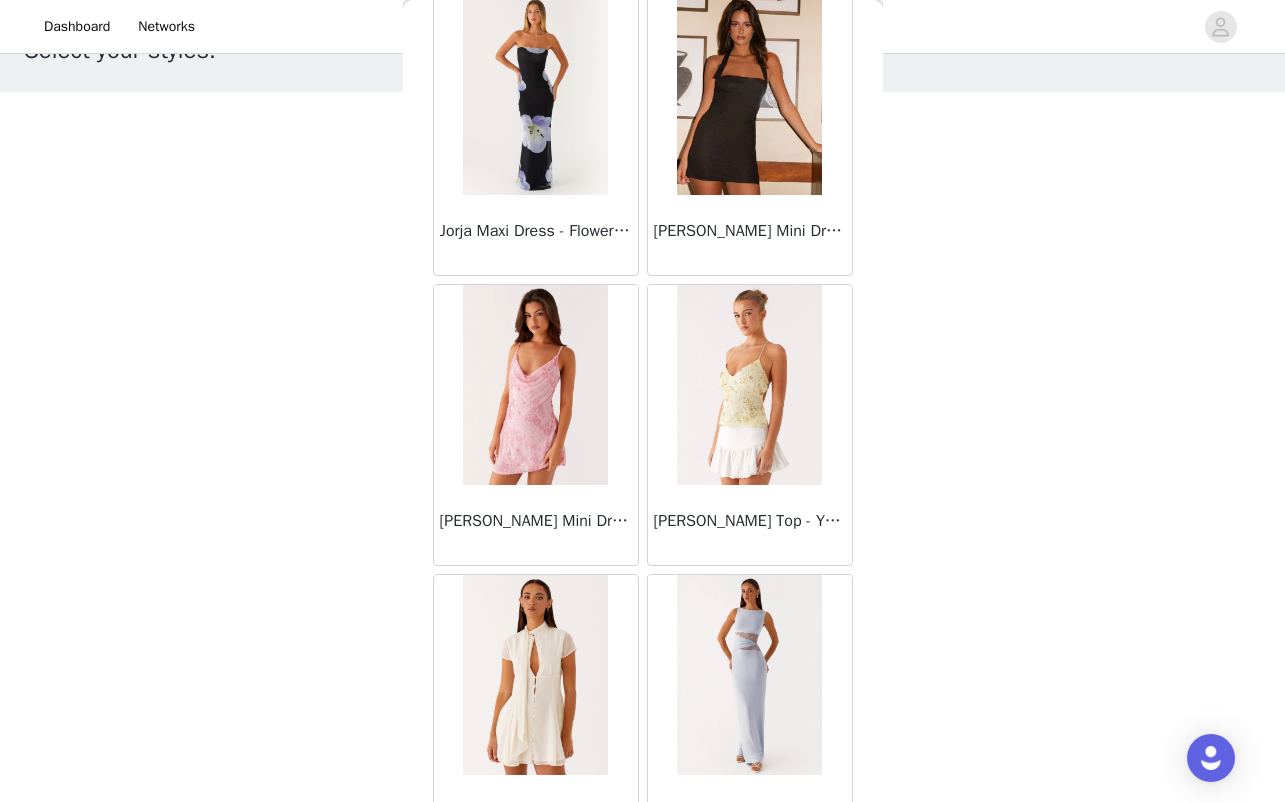 scroll, scrollTop: 31258, scrollLeft: 0, axis: vertical 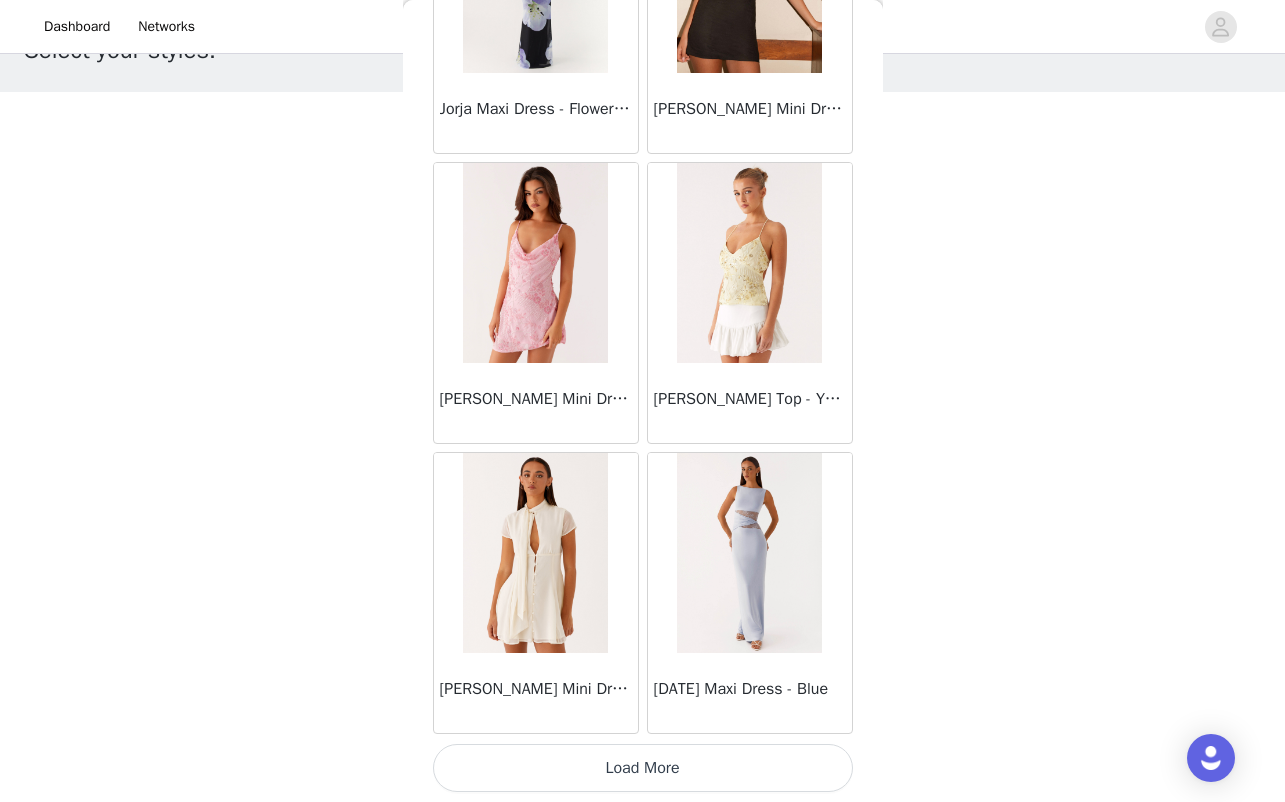 click on "Load More" at bounding box center [643, 768] 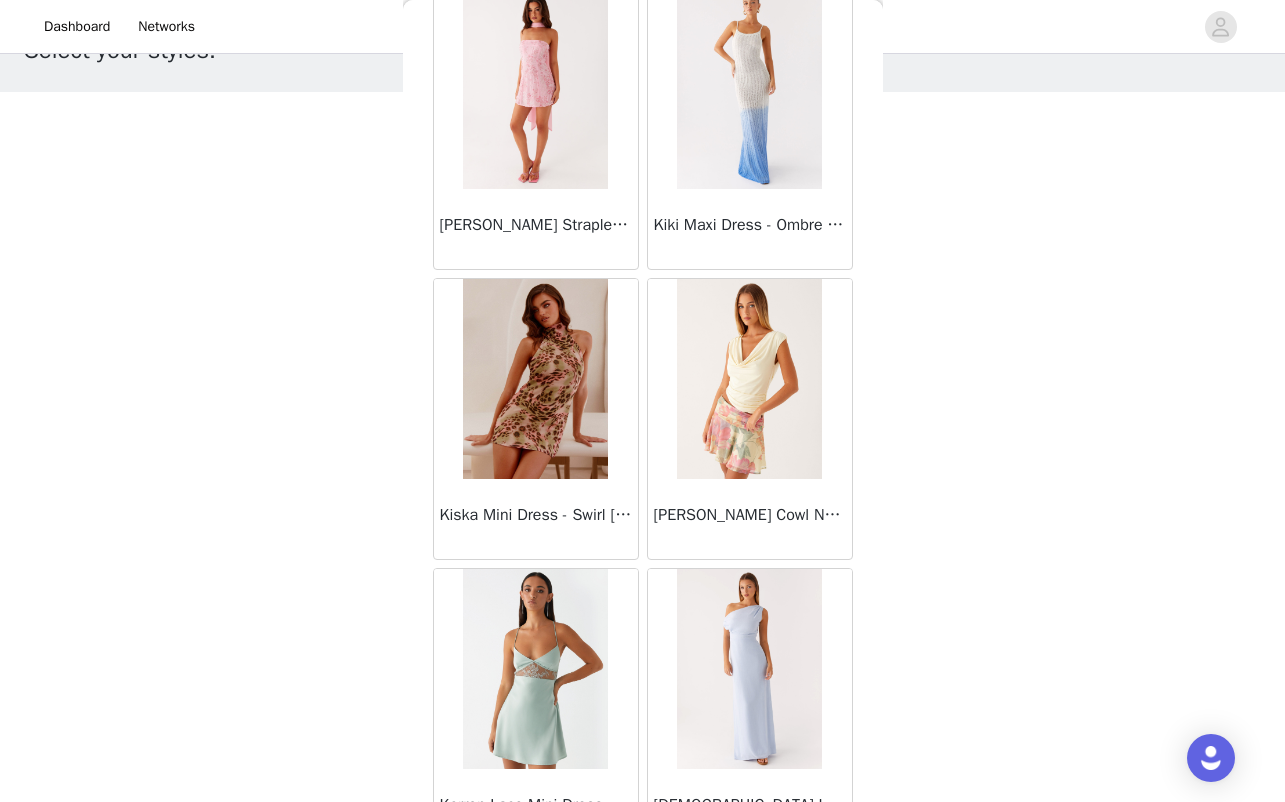 scroll, scrollTop: 34158, scrollLeft: 0, axis: vertical 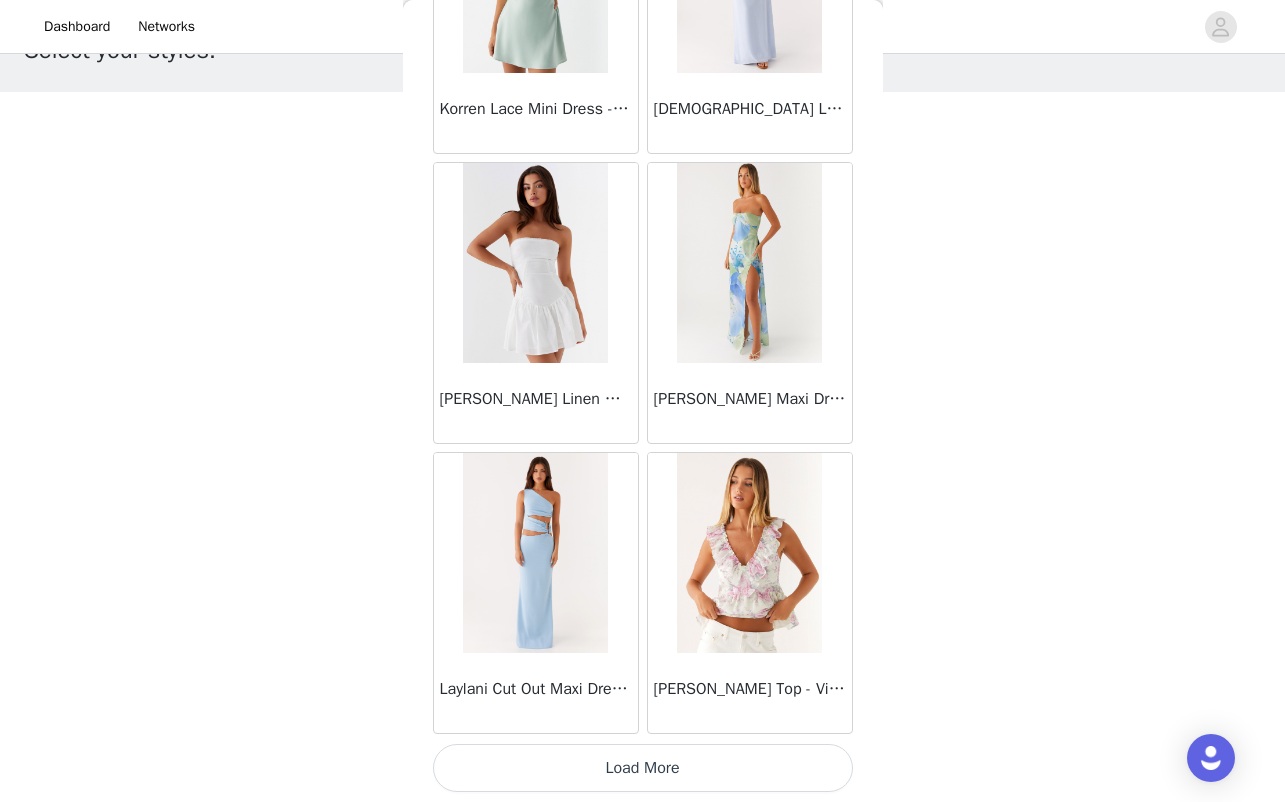 click on "Load More" at bounding box center (643, 768) 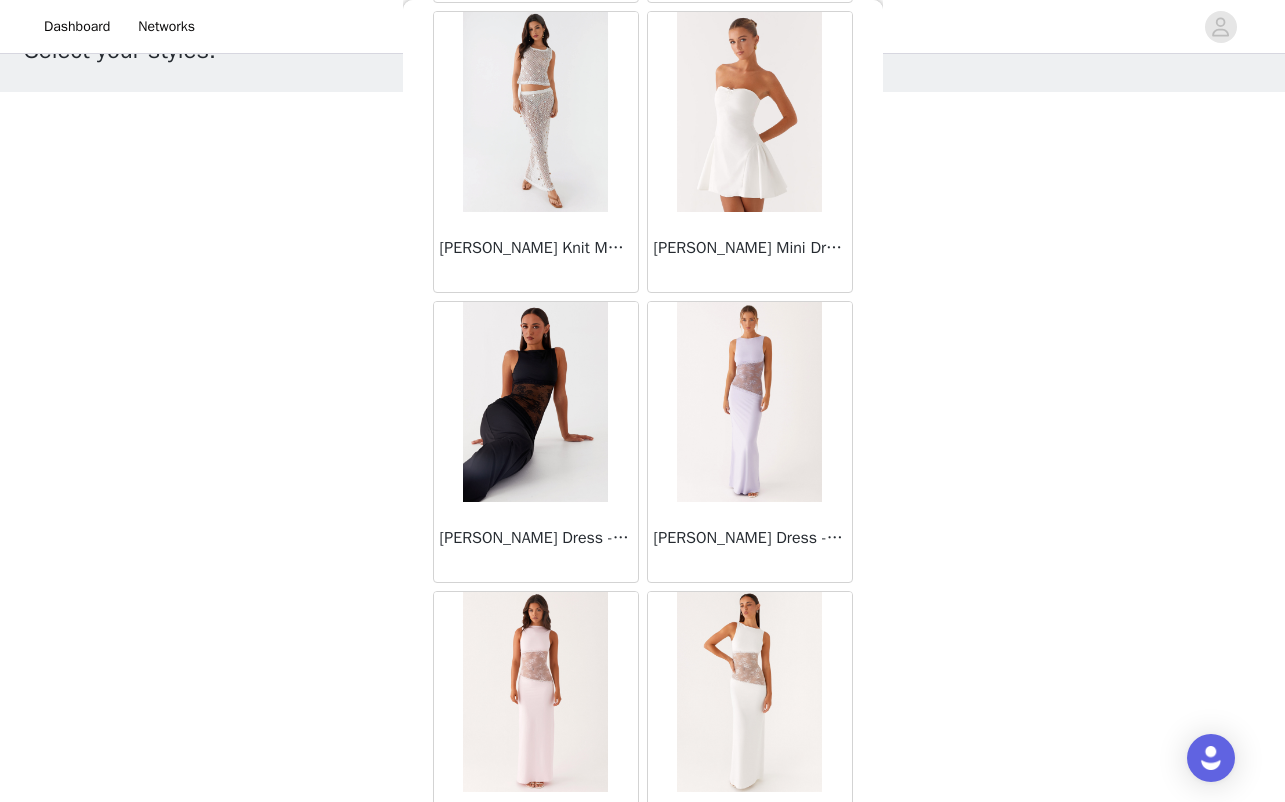 scroll, scrollTop: 37058, scrollLeft: 0, axis: vertical 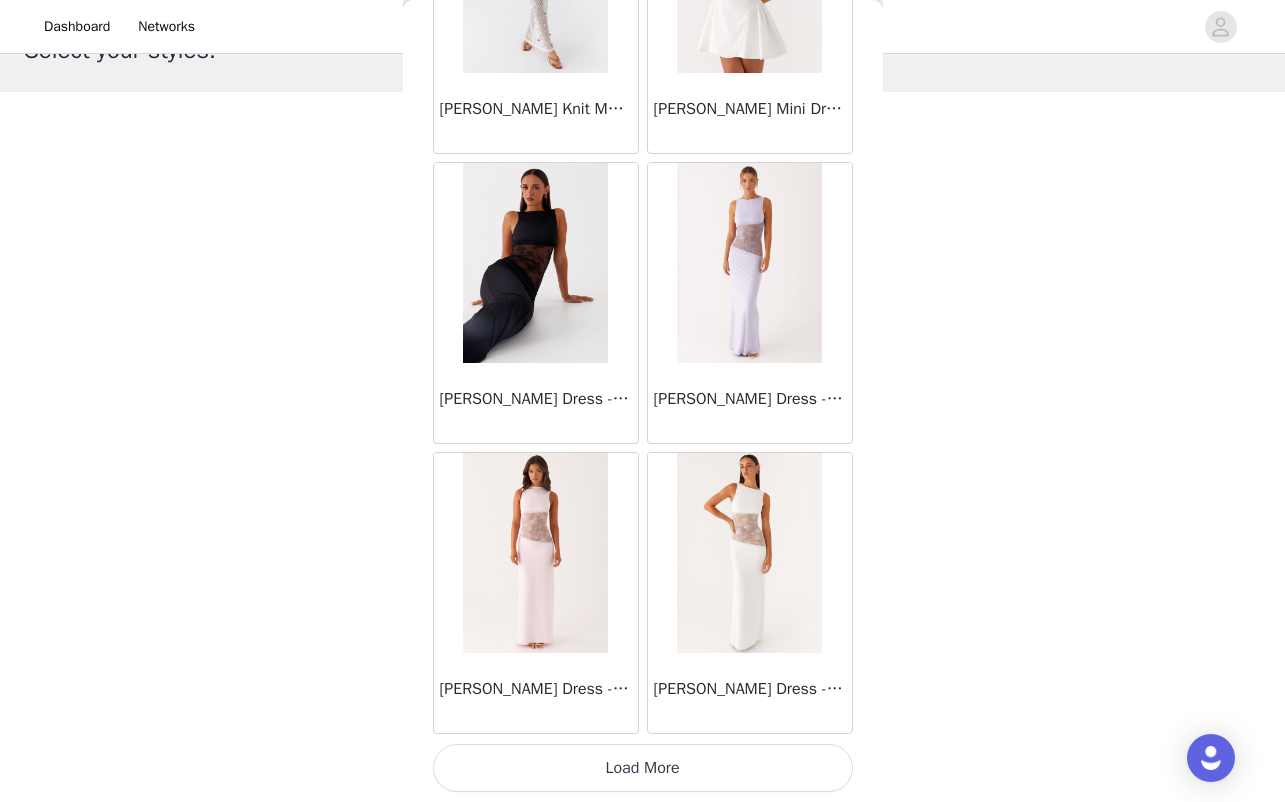 click on "Load More" at bounding box center [643, 768] 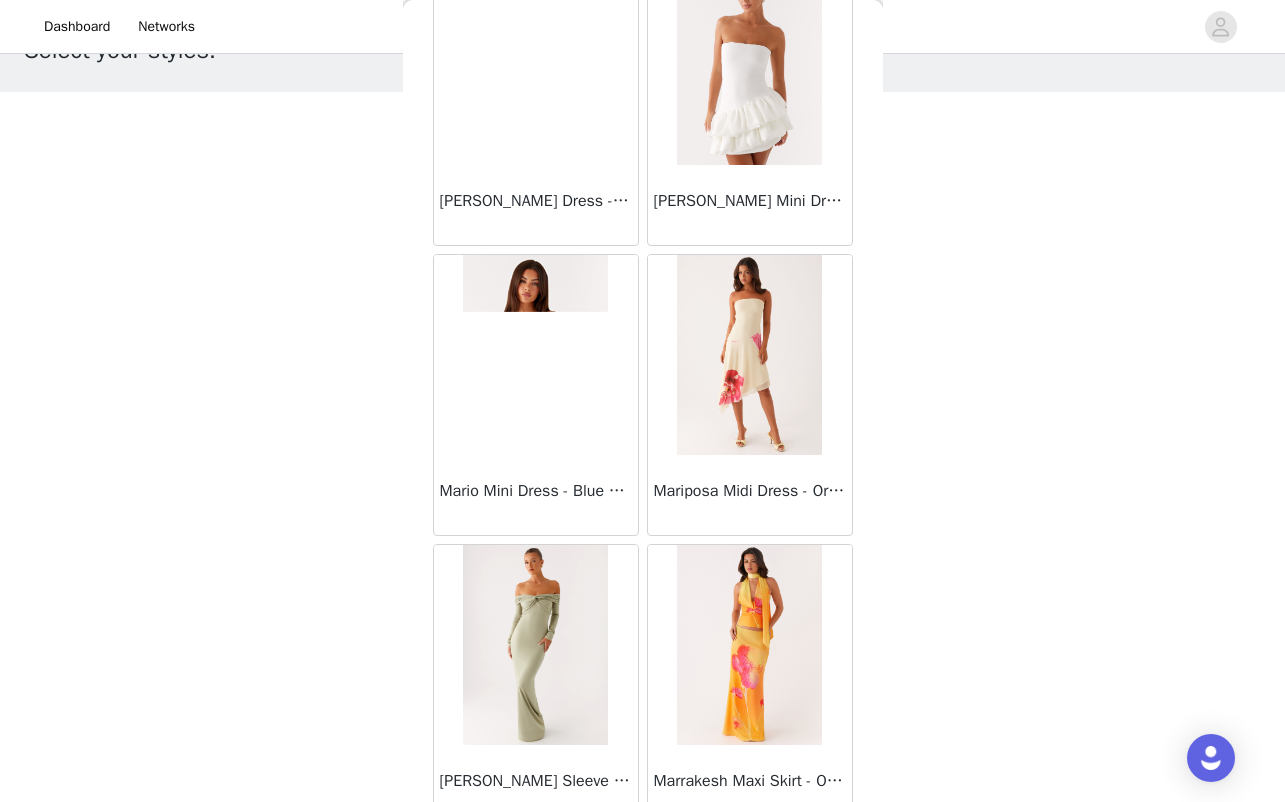 scroll, scrollTop: 39958, scrollLeft: 0, axis: vertical 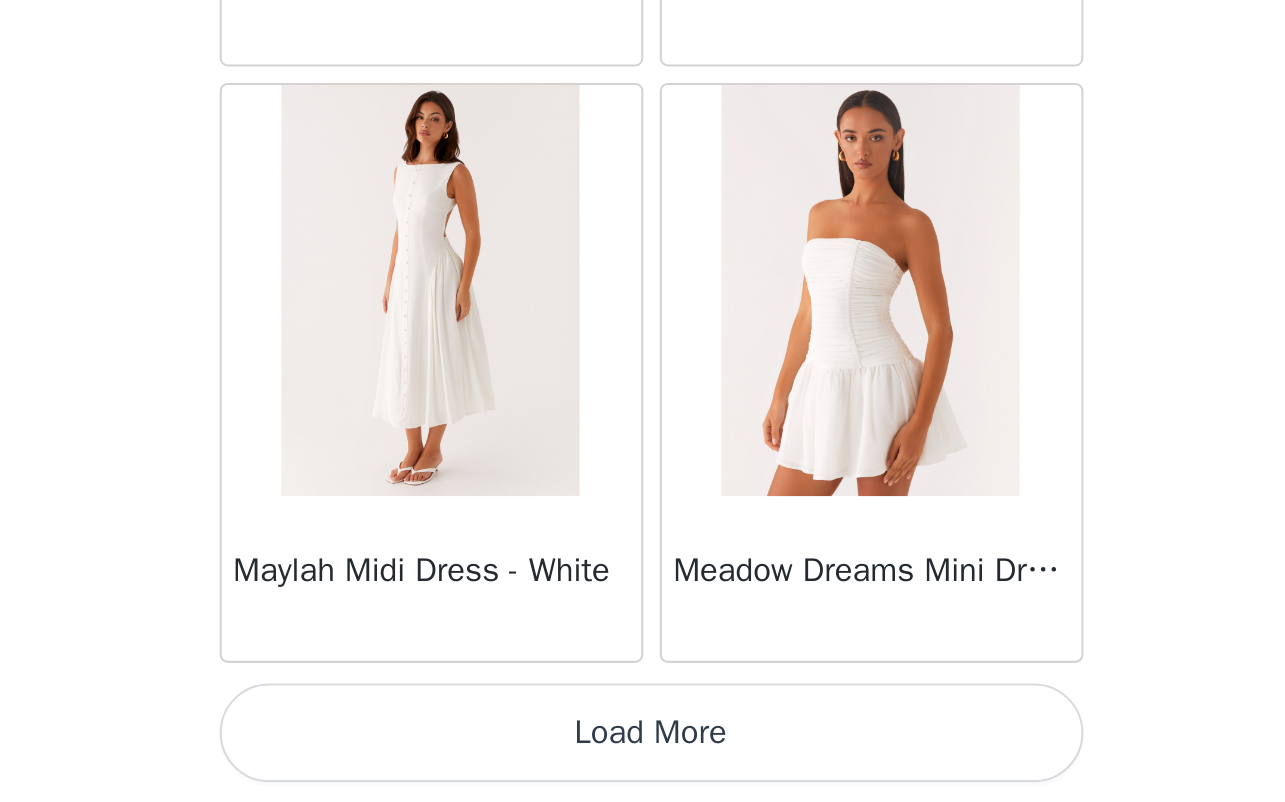 click on "Load More" at bounding box center (643, 768) 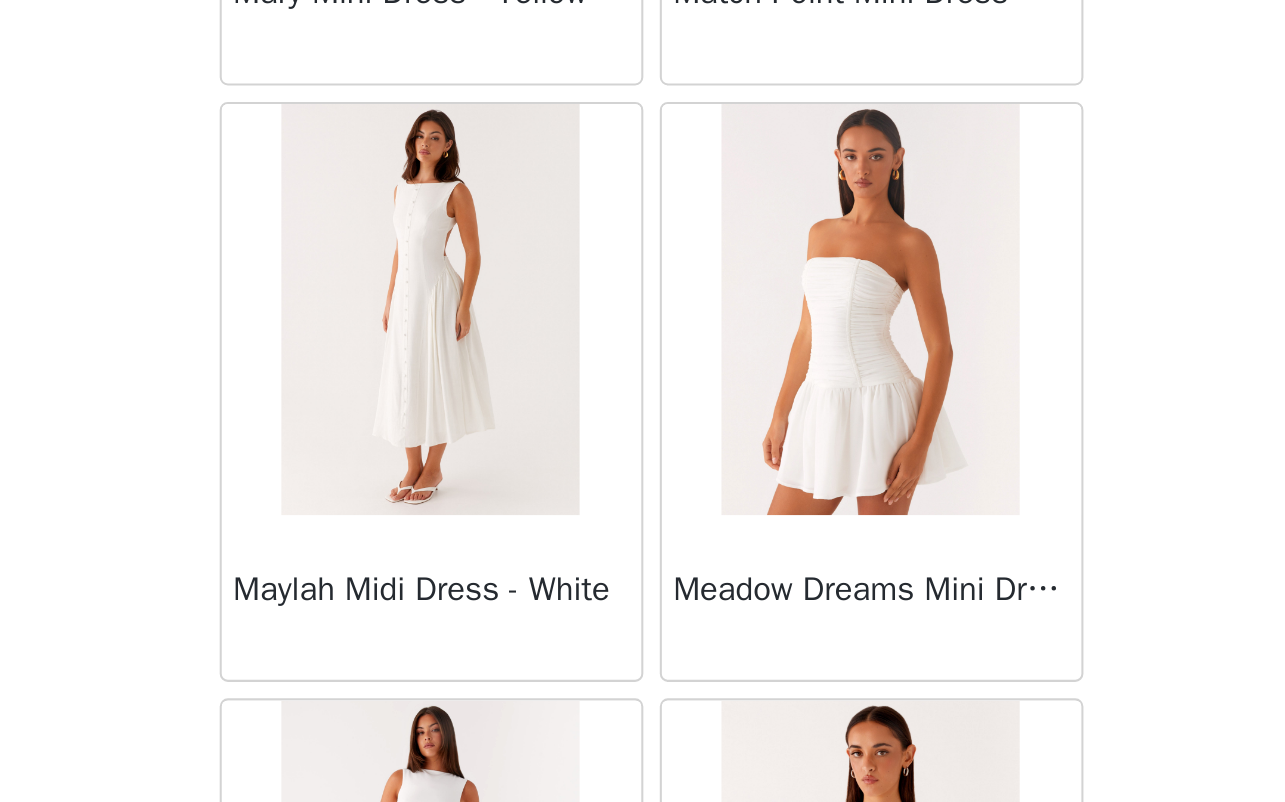 scroll, scrollTop: 39958, scrollLeft: 0, axis: vertical 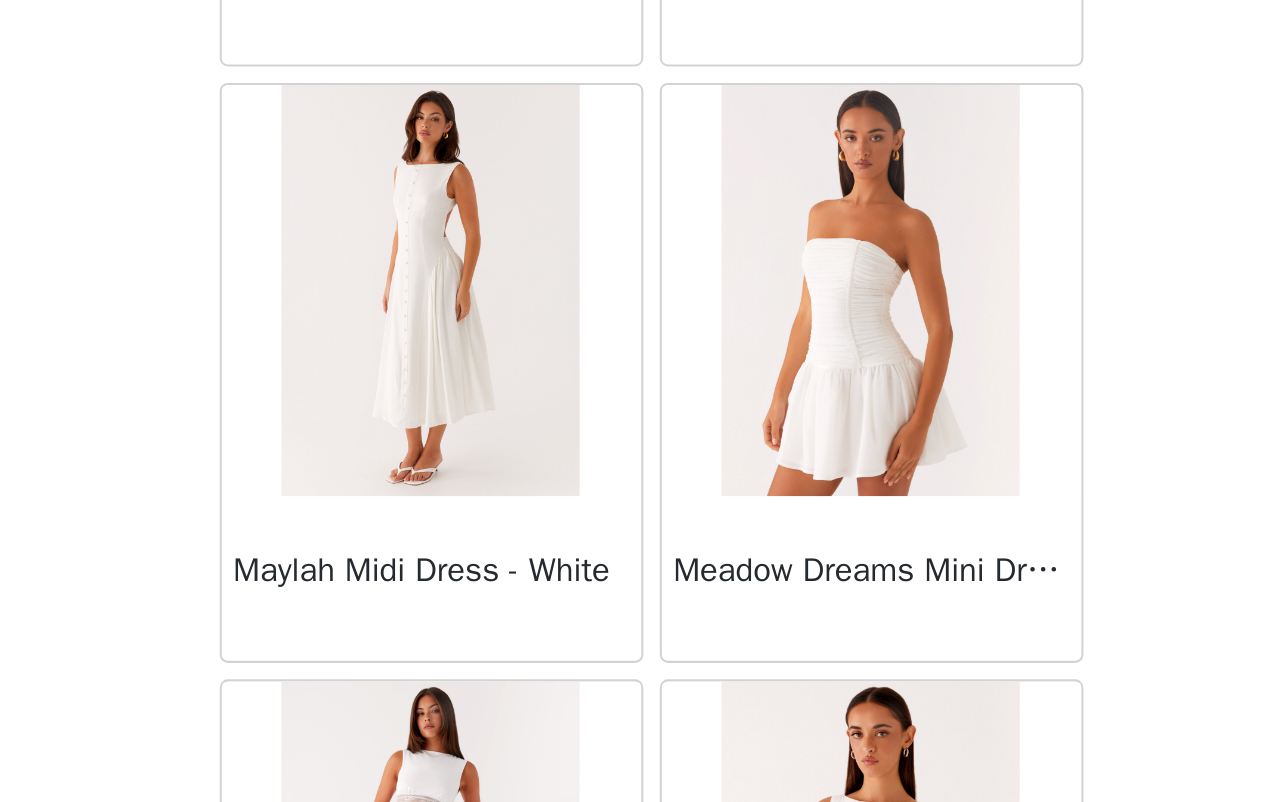 click on "Maylah Midi Dress - White" at bounding box center (536, 593) 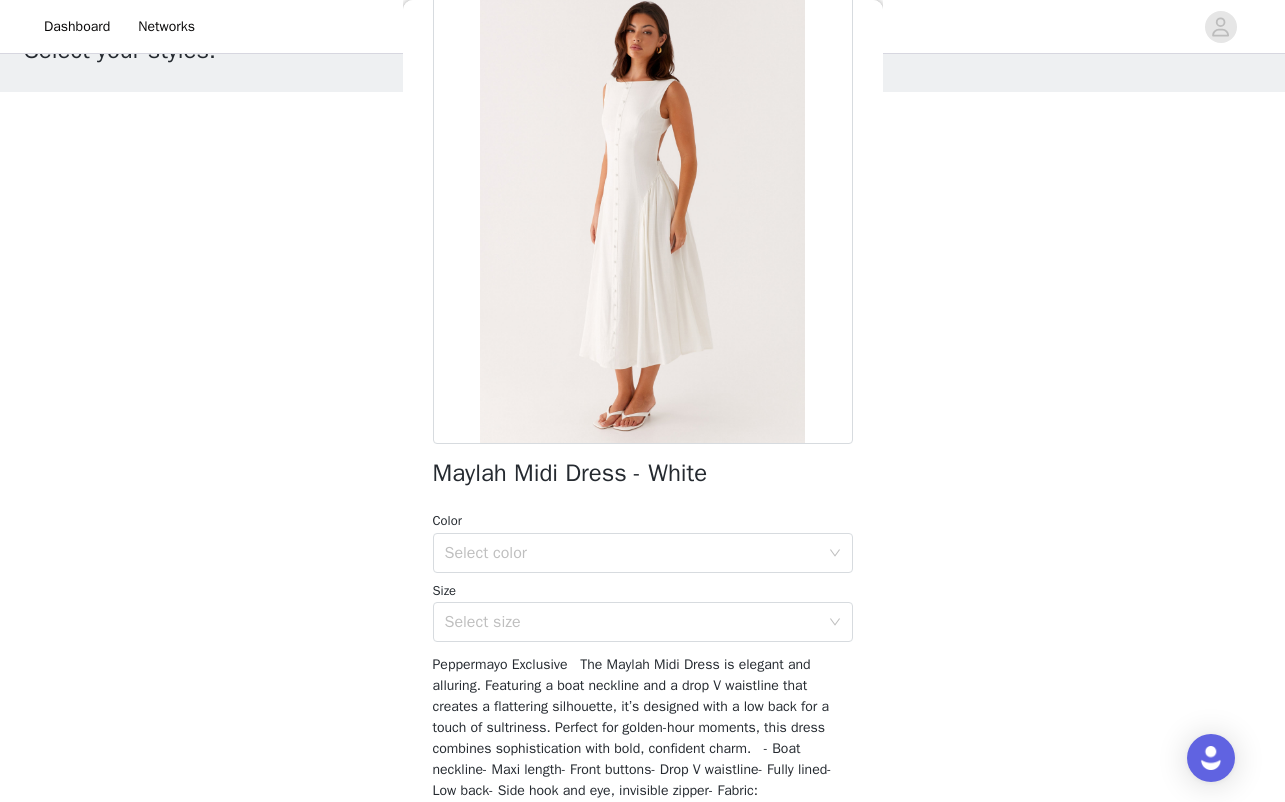 scroll, scrollTop: 273, scrollLeft: 0, axis: vertical 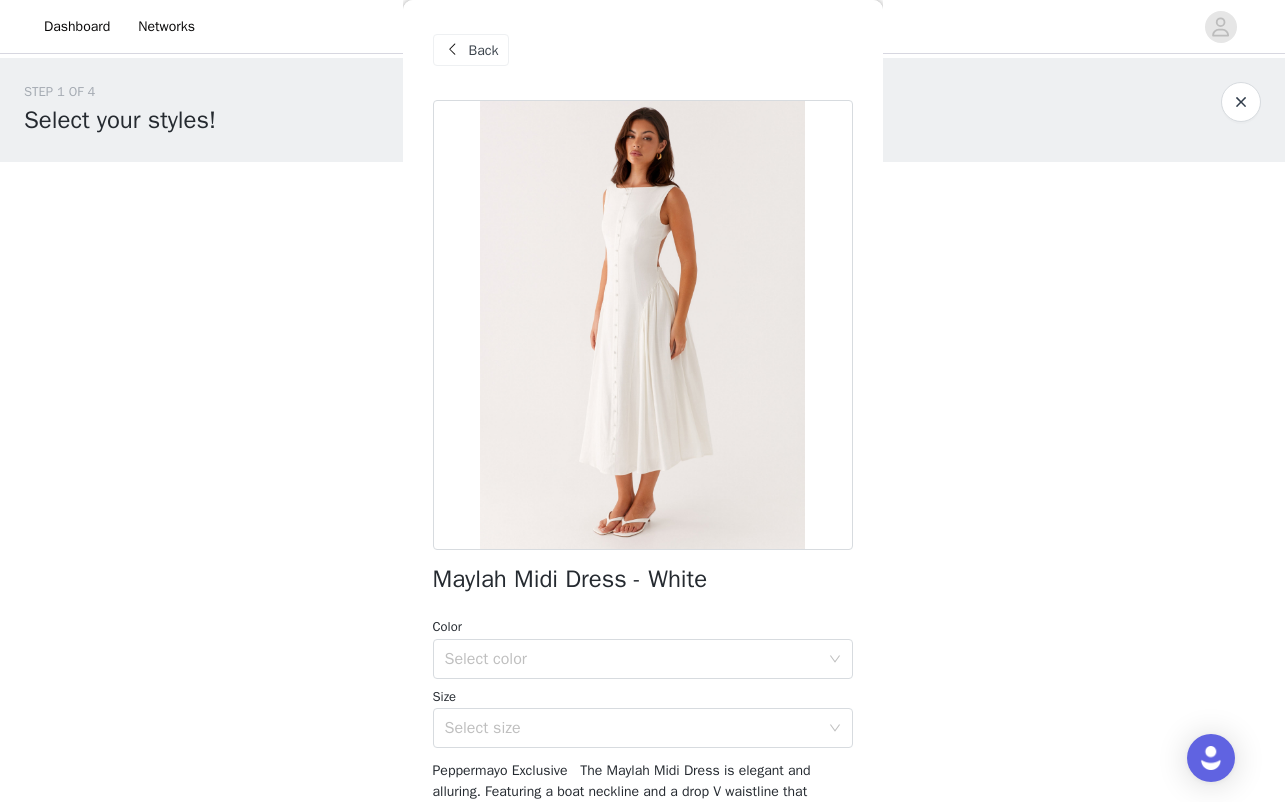 click on "Back" at bounding box center [471, 50] 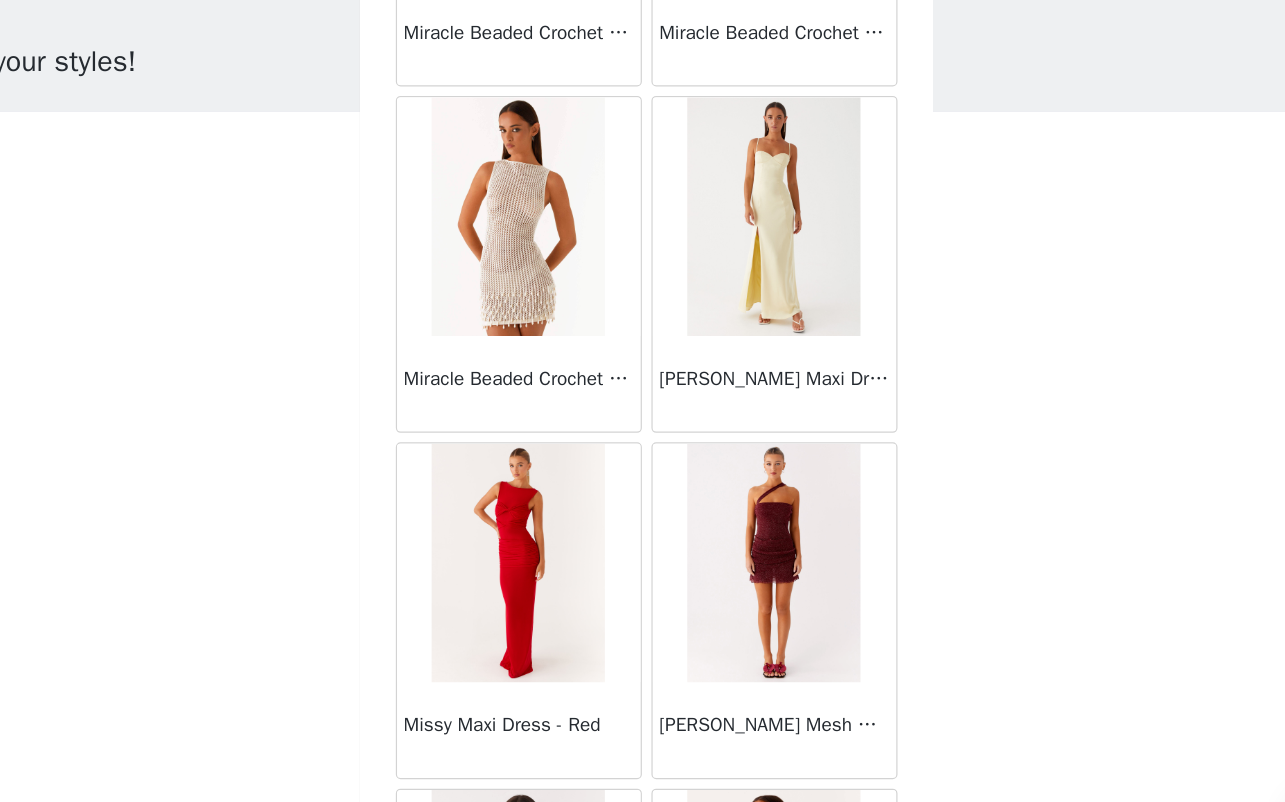 scroll, scrollTop: 42858, scrollLeft: 0, axis: vertical 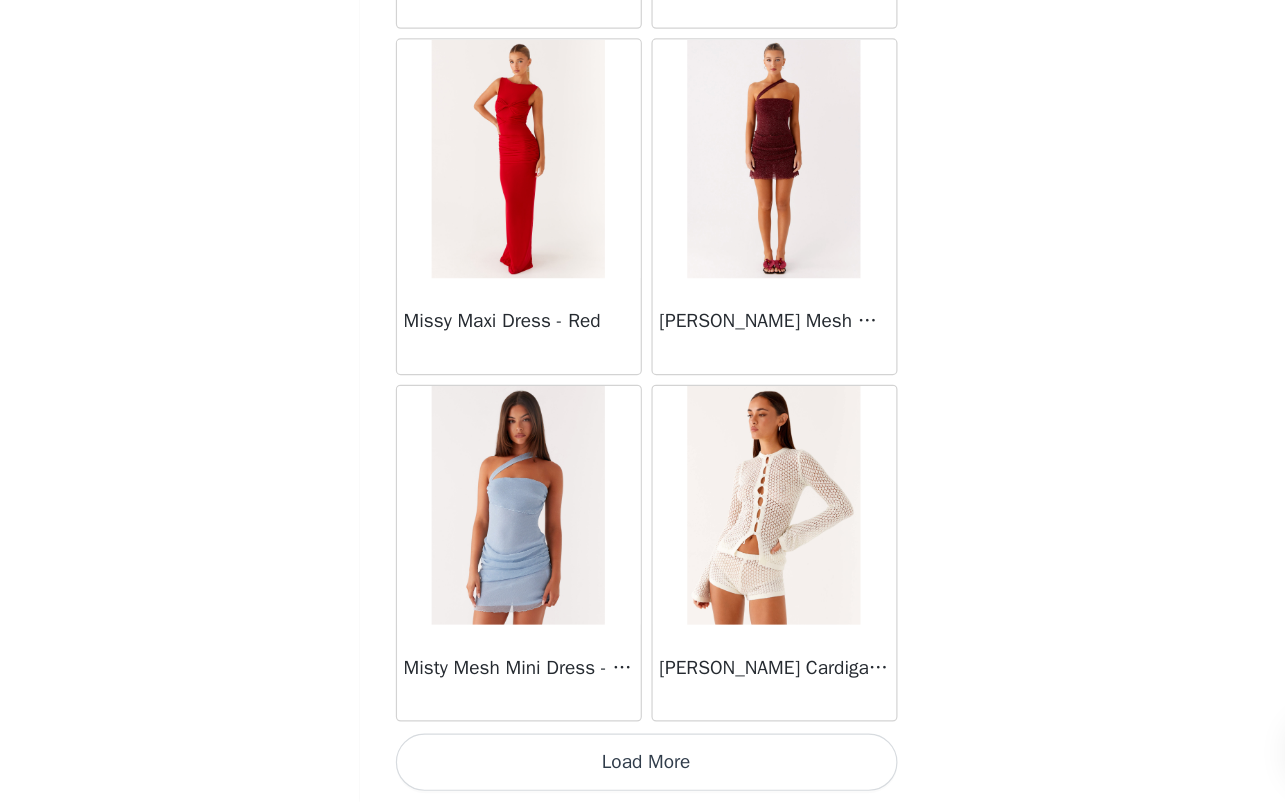 click on "Load More" at bounding box center [643, 768] 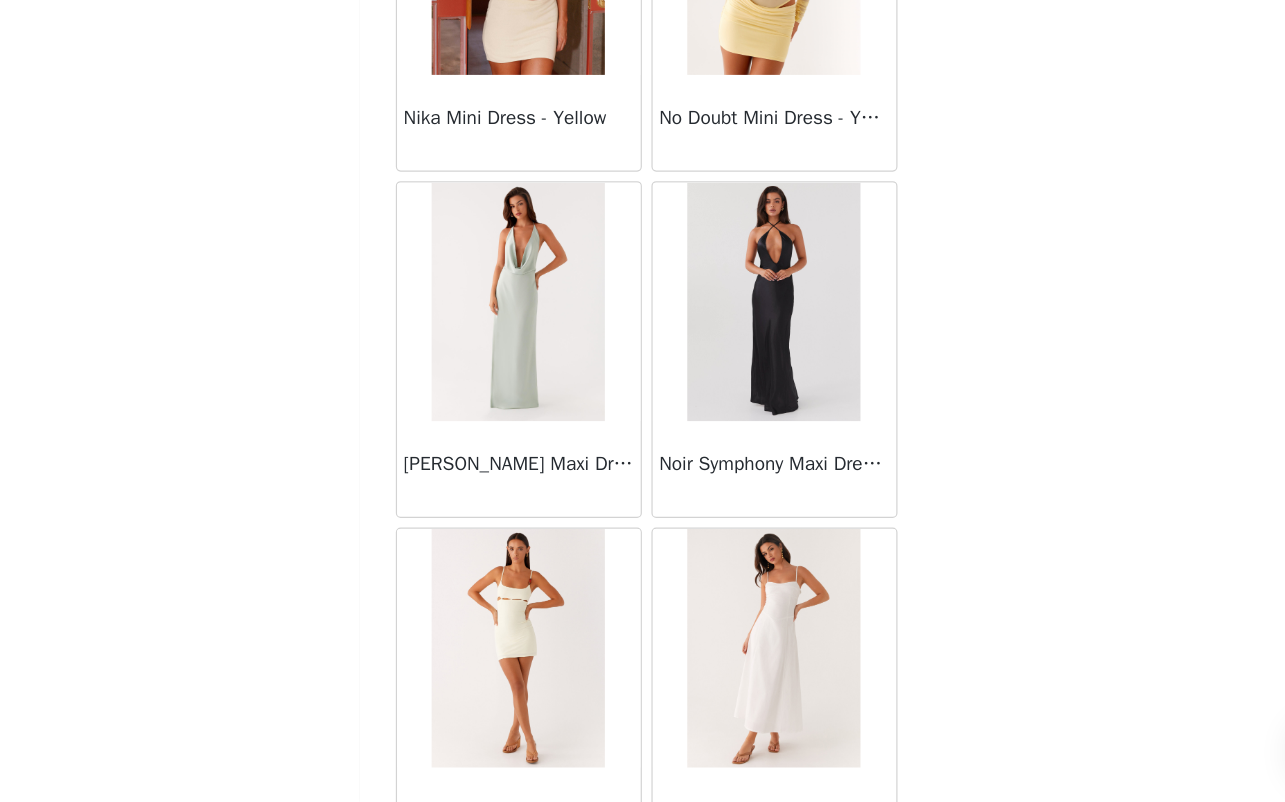 scroll, scrollTop: 45758, scrollLeft: 0, axis: vertical 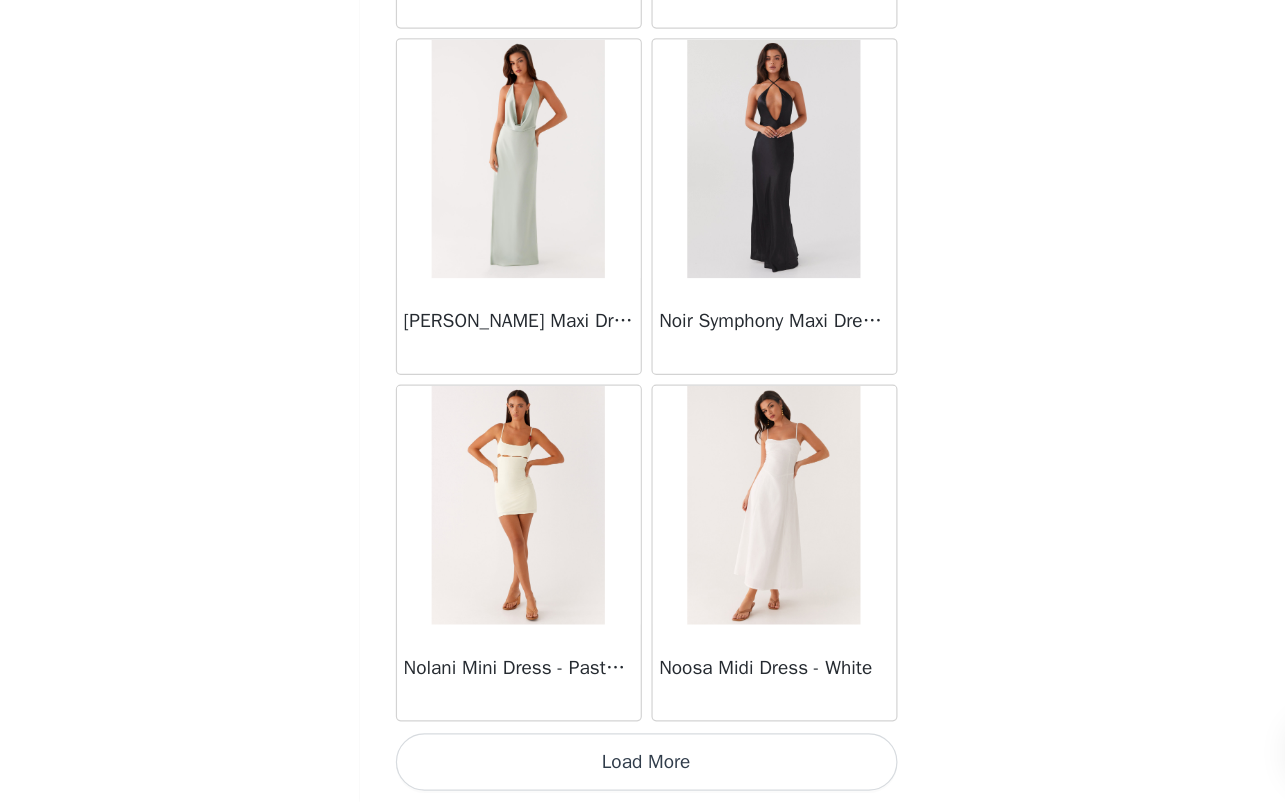 click on "Load More" at bounding box center [643, 768] 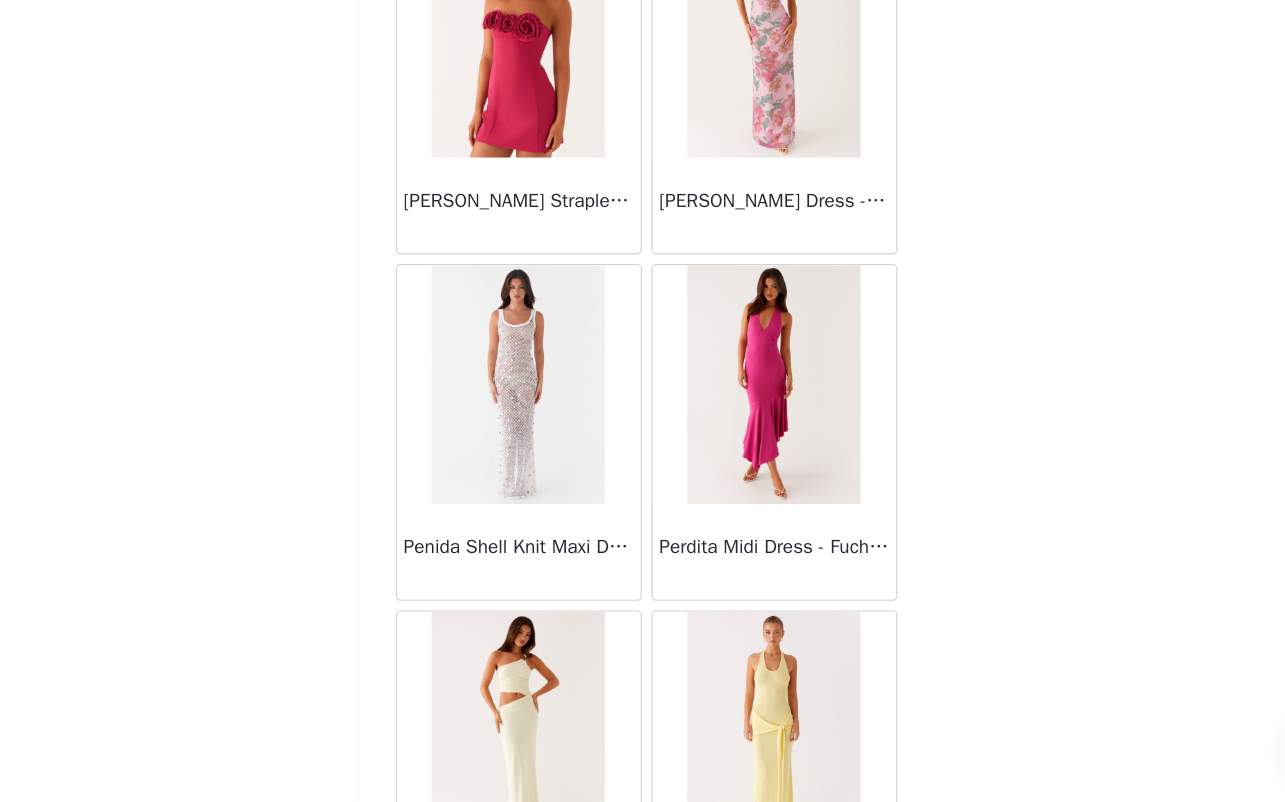 scroll, scrollTop: 48658, scrollLeft: 0, axis: vertical 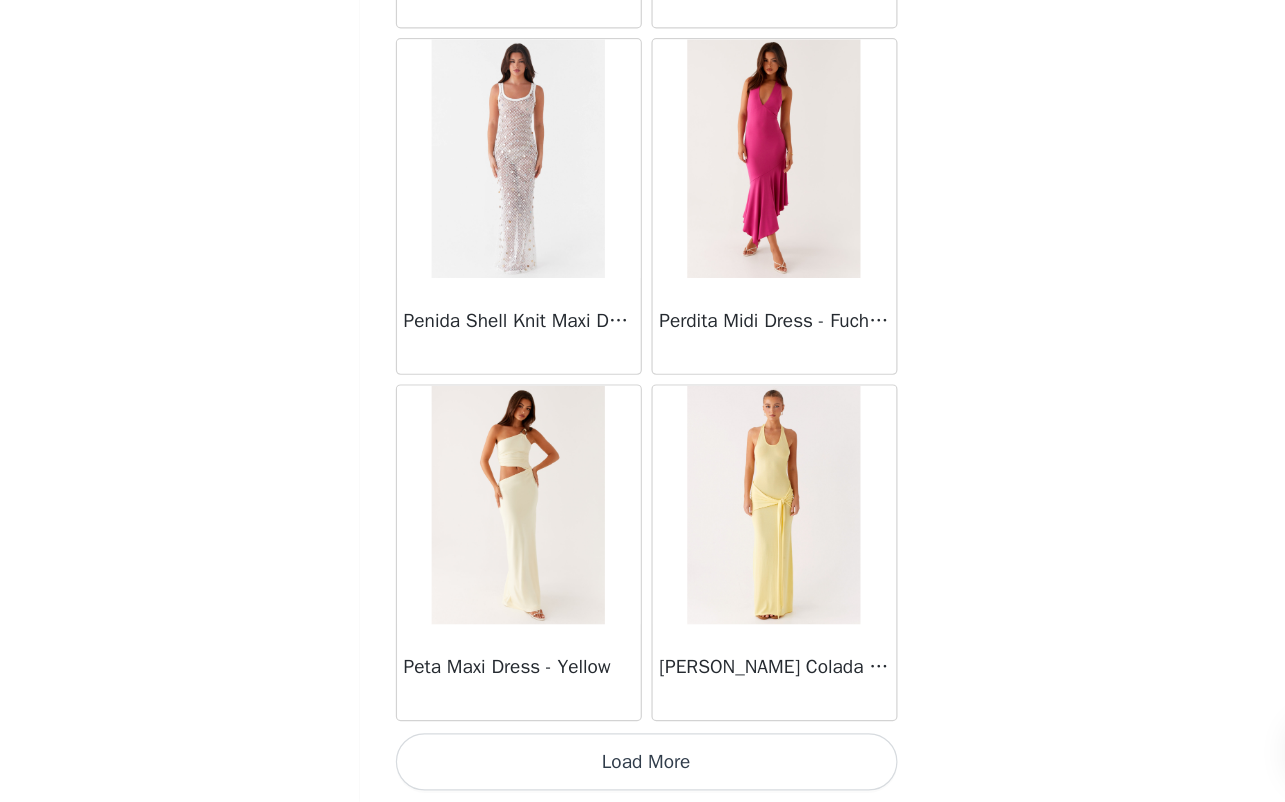 click on "Load More" at bounding box center [643, 768] 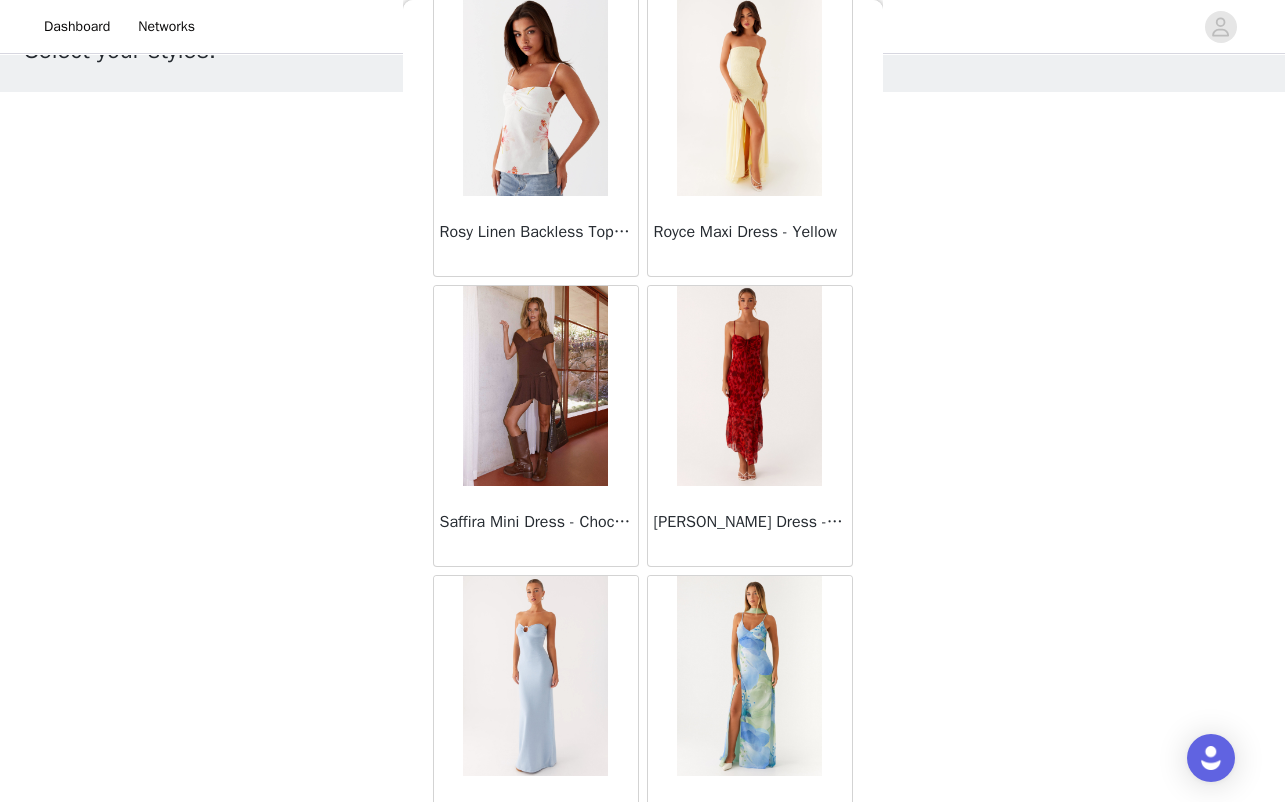 scroll, scrollTop: 51558, scrollLeft: 0, axis: vertical 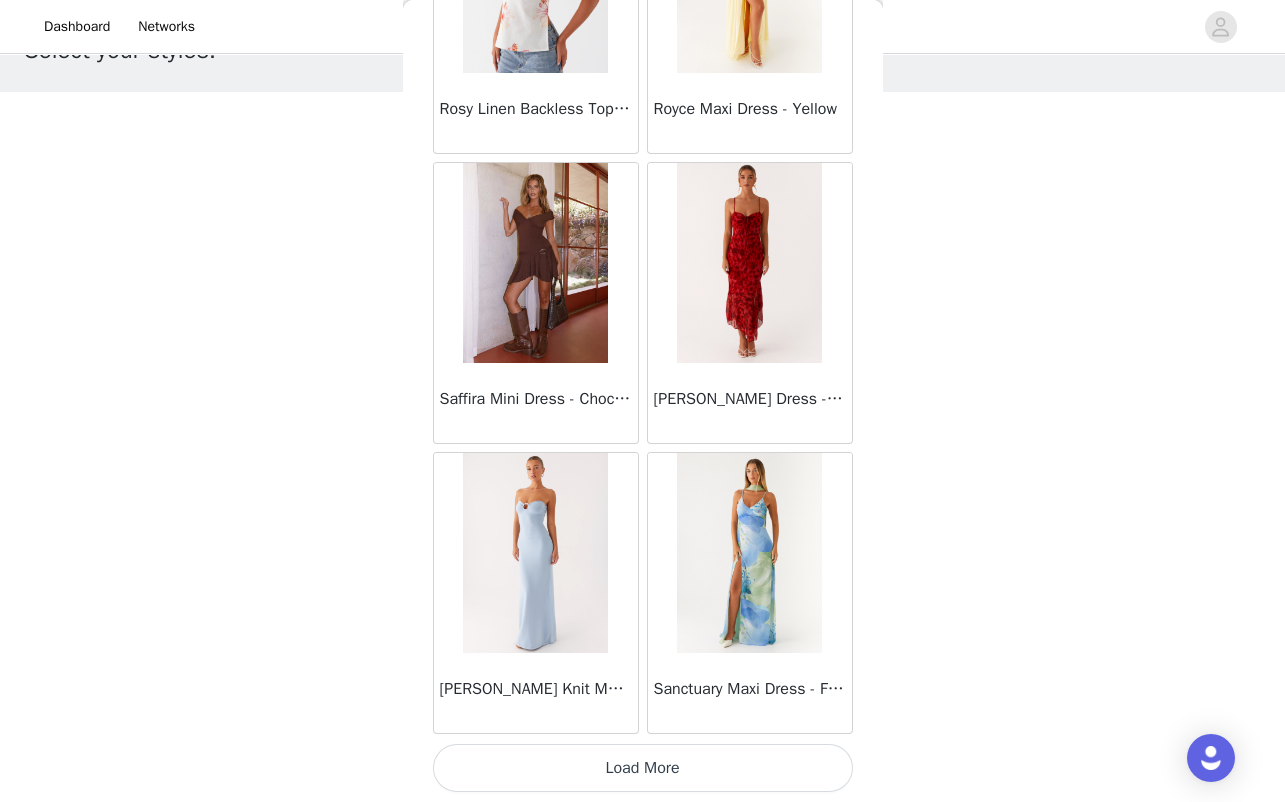 click on "Load More" at bounding box center (643, 768) 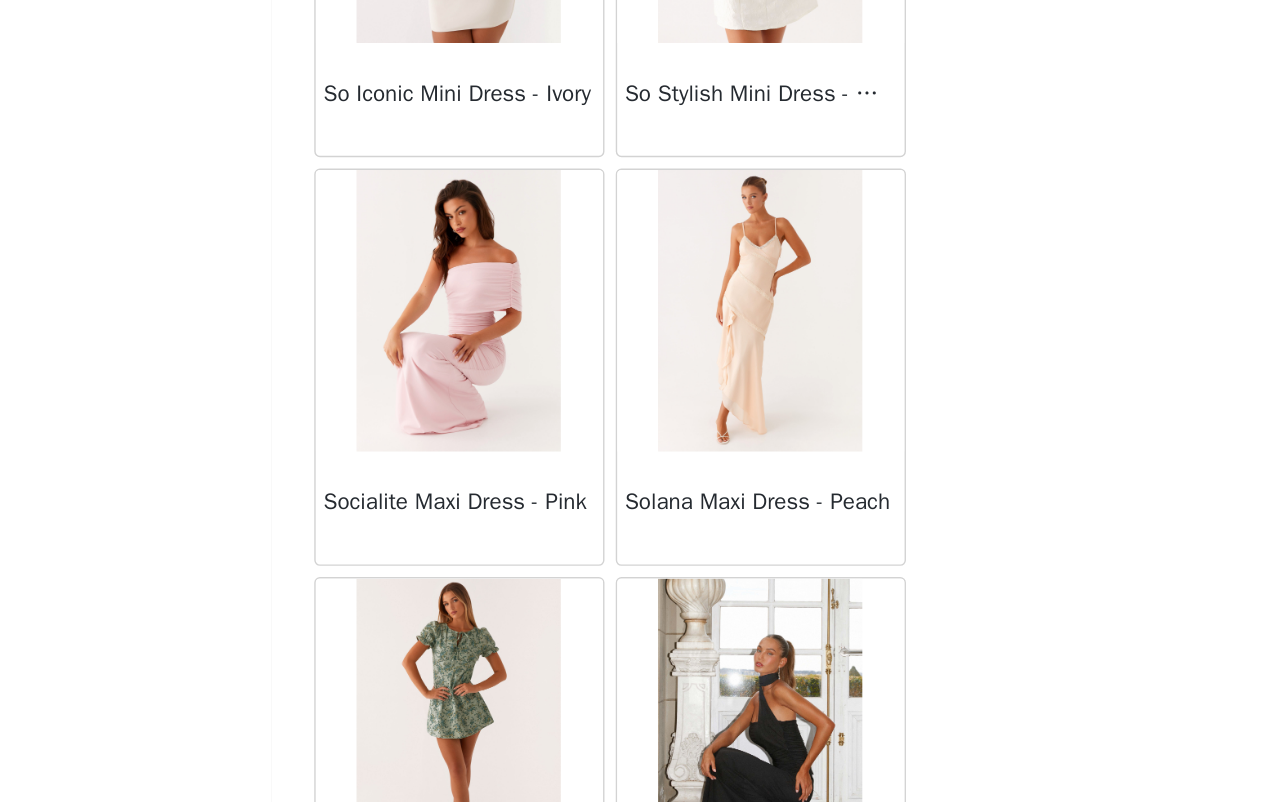 scroll, scrollTop: 54458, scrollLeft: 0, axis: vertical 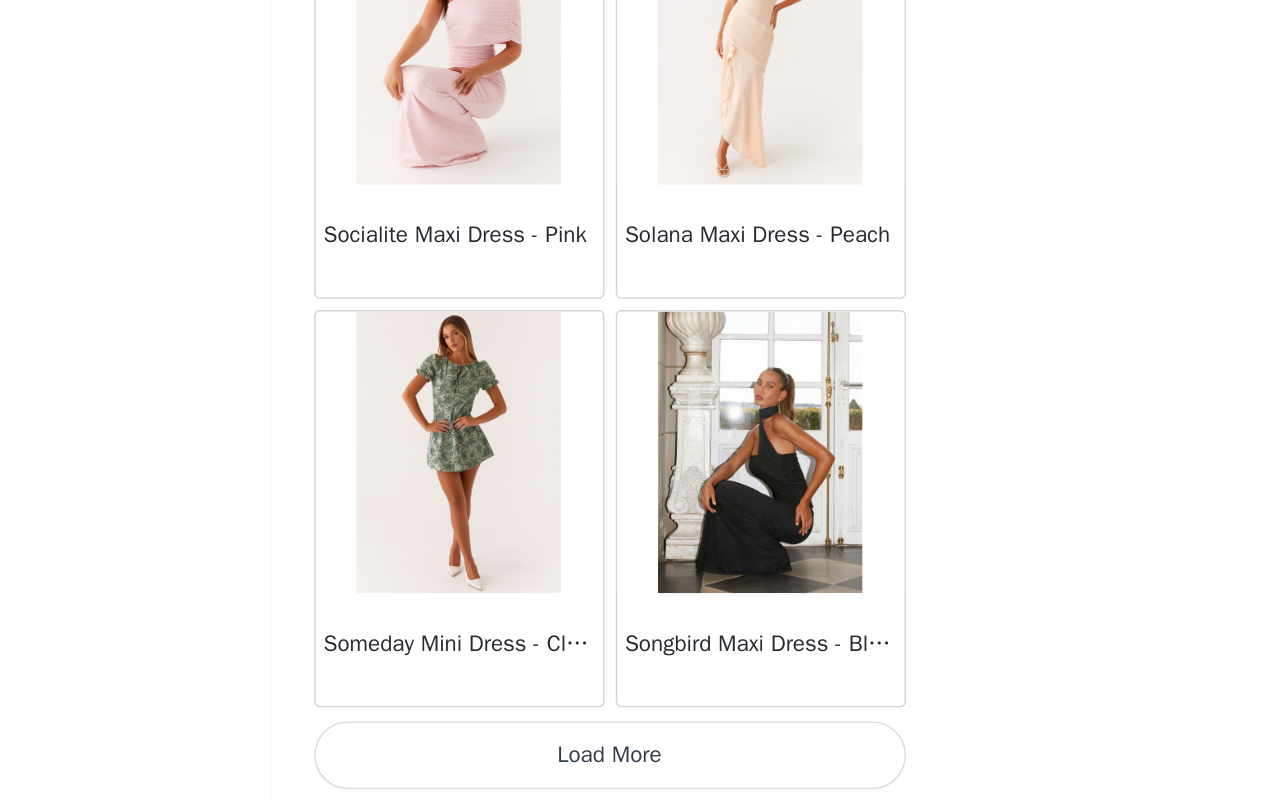 click on "Load More" at bounding box center [643, 768] 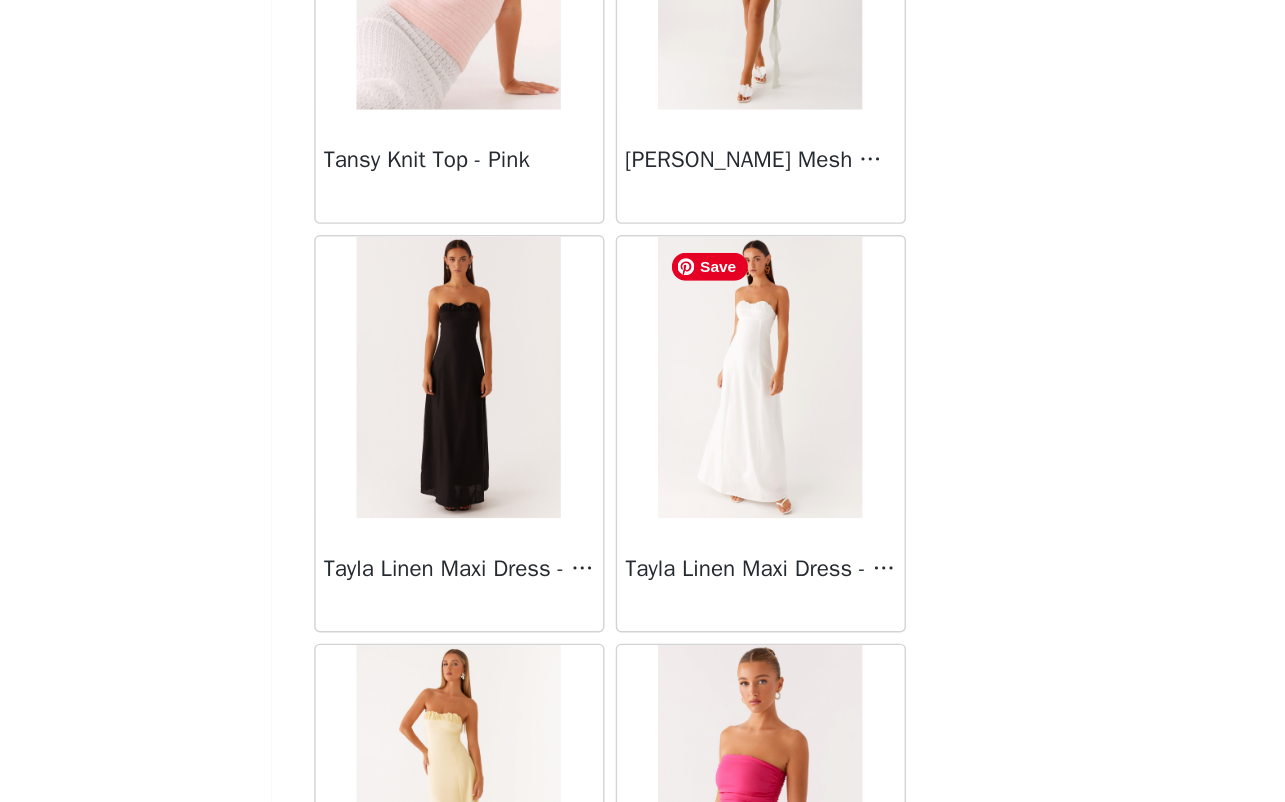 scroll, scrollTop: 57358, scrollLeft: 0, axis: vertical 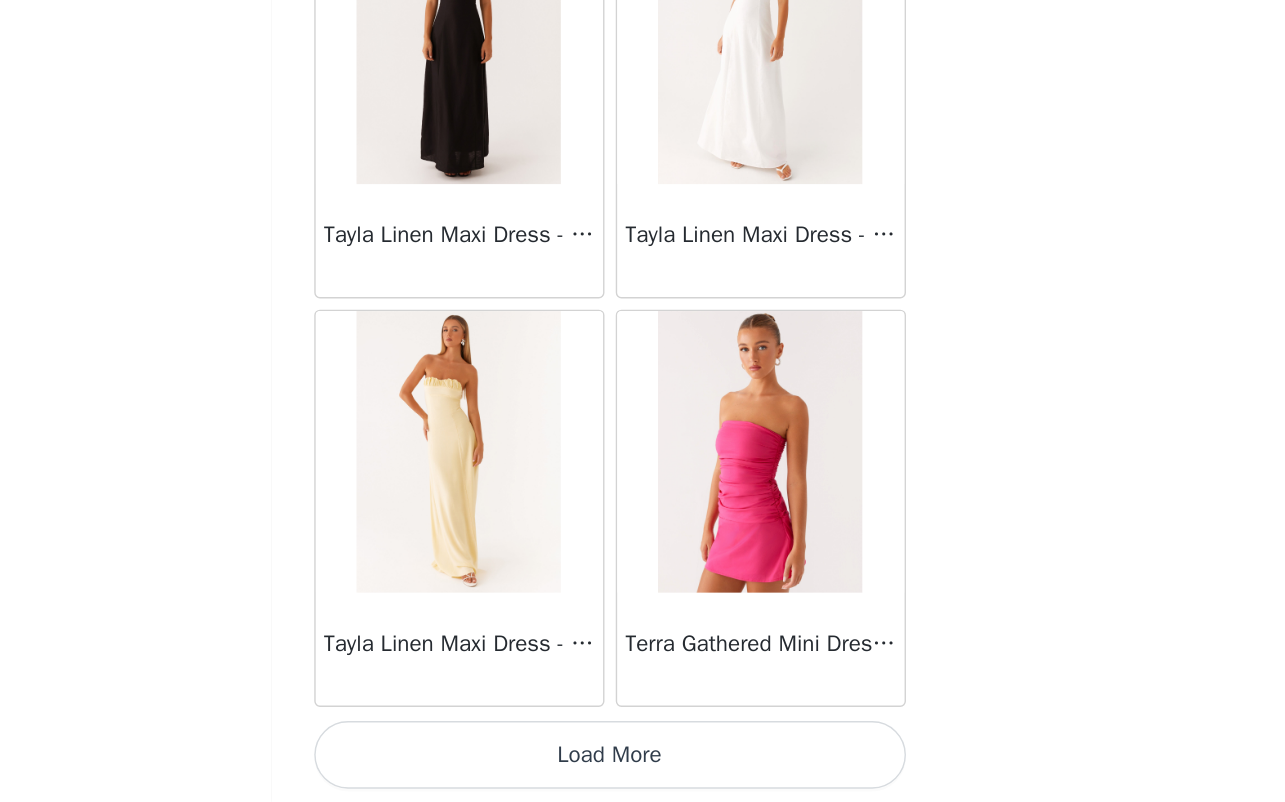 click on "Load More" at bounding box center [643, 768] 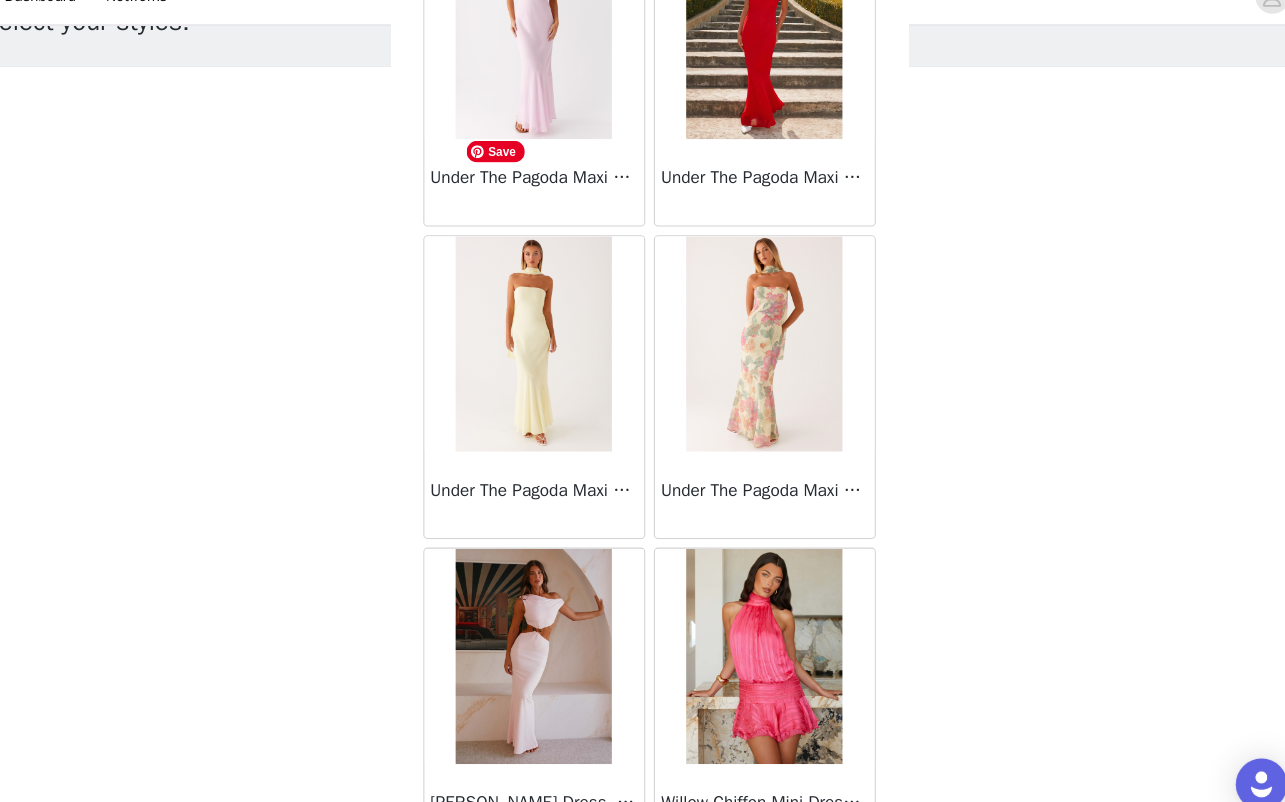 scroll, scrollTop: 60258, scrollLeft: 0, axis: vertical 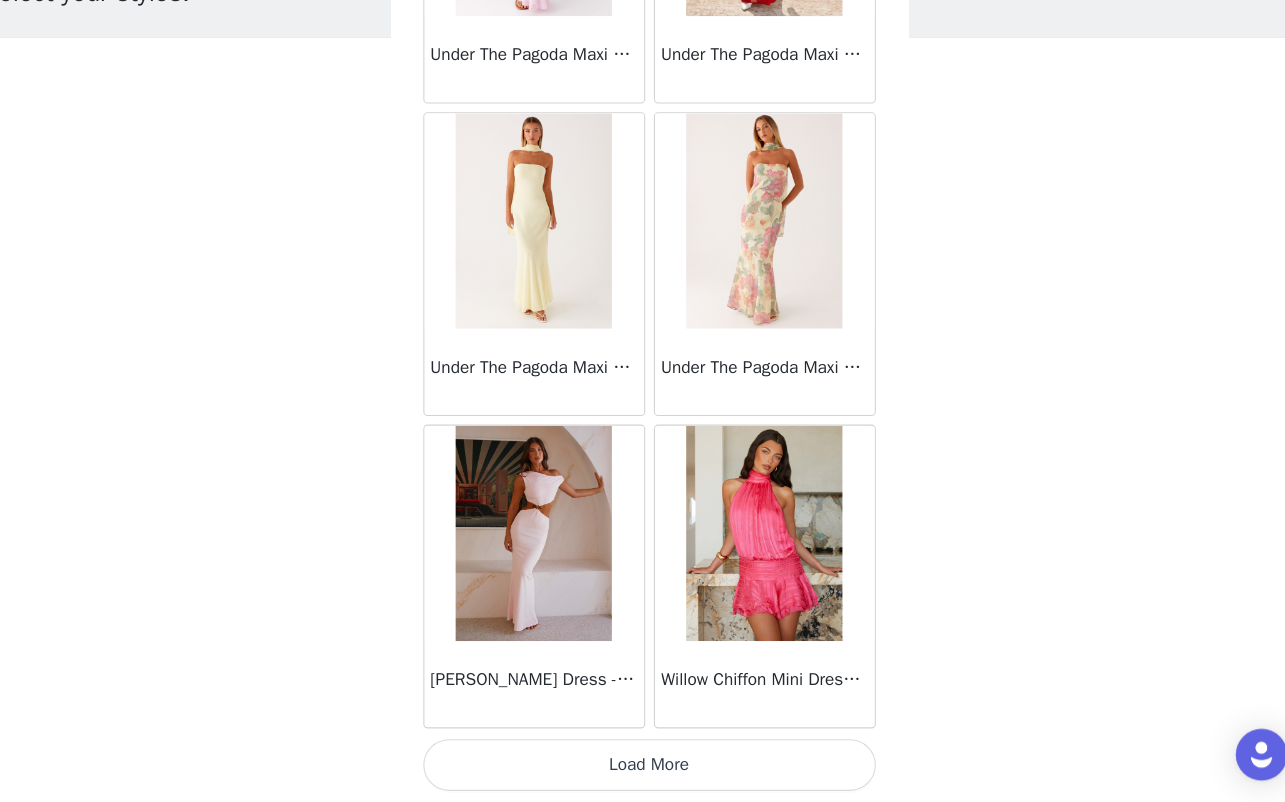 click on "Load More" at bounding box center [643, 768] 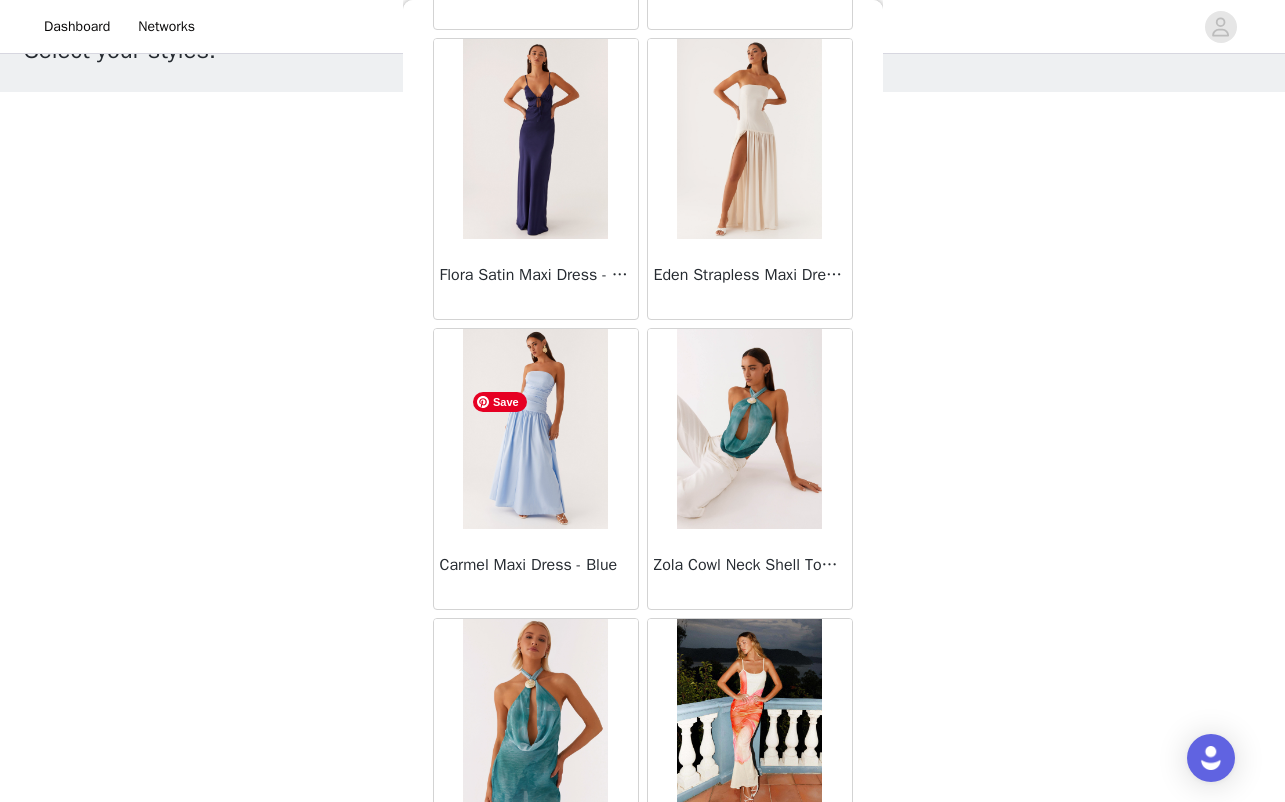 scroll, scrollTop: 63158, scrollLeft: 0, axis: vertical 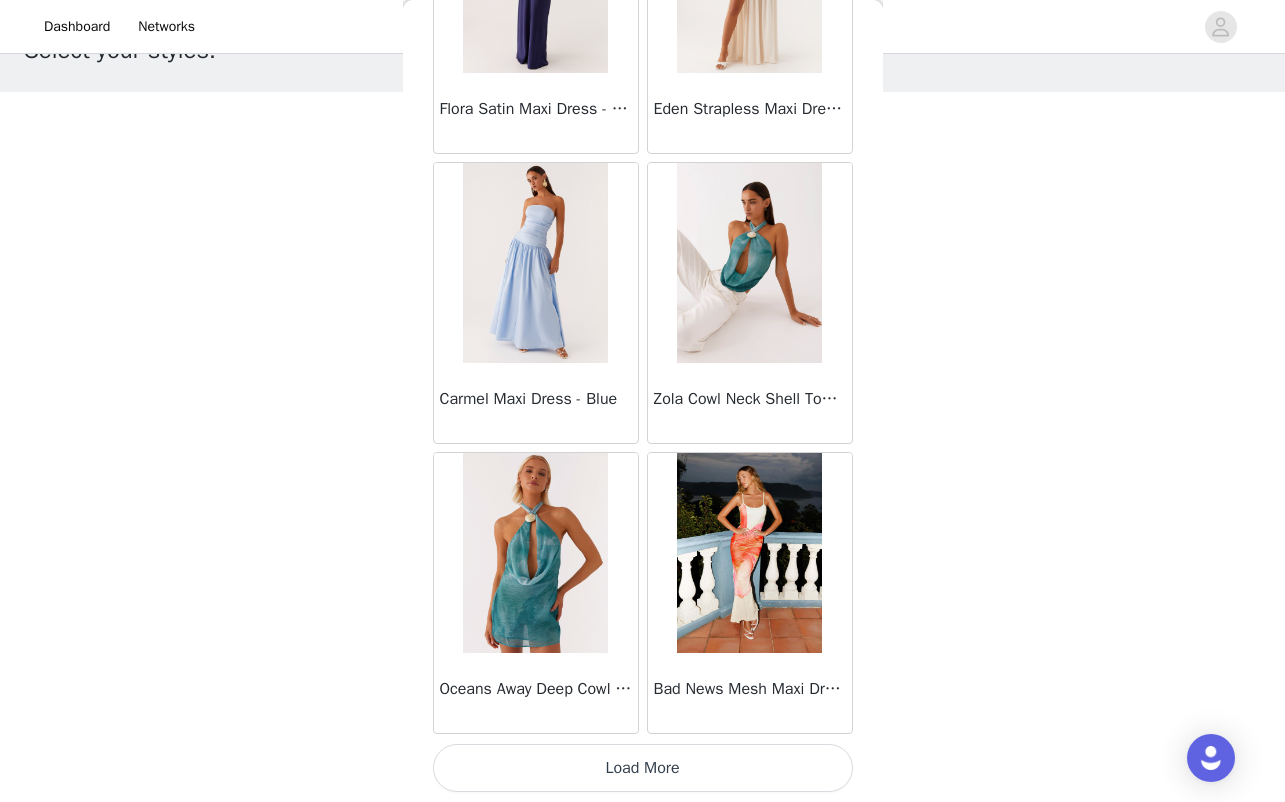 click on "Load More" at bounding box center [643, 768] 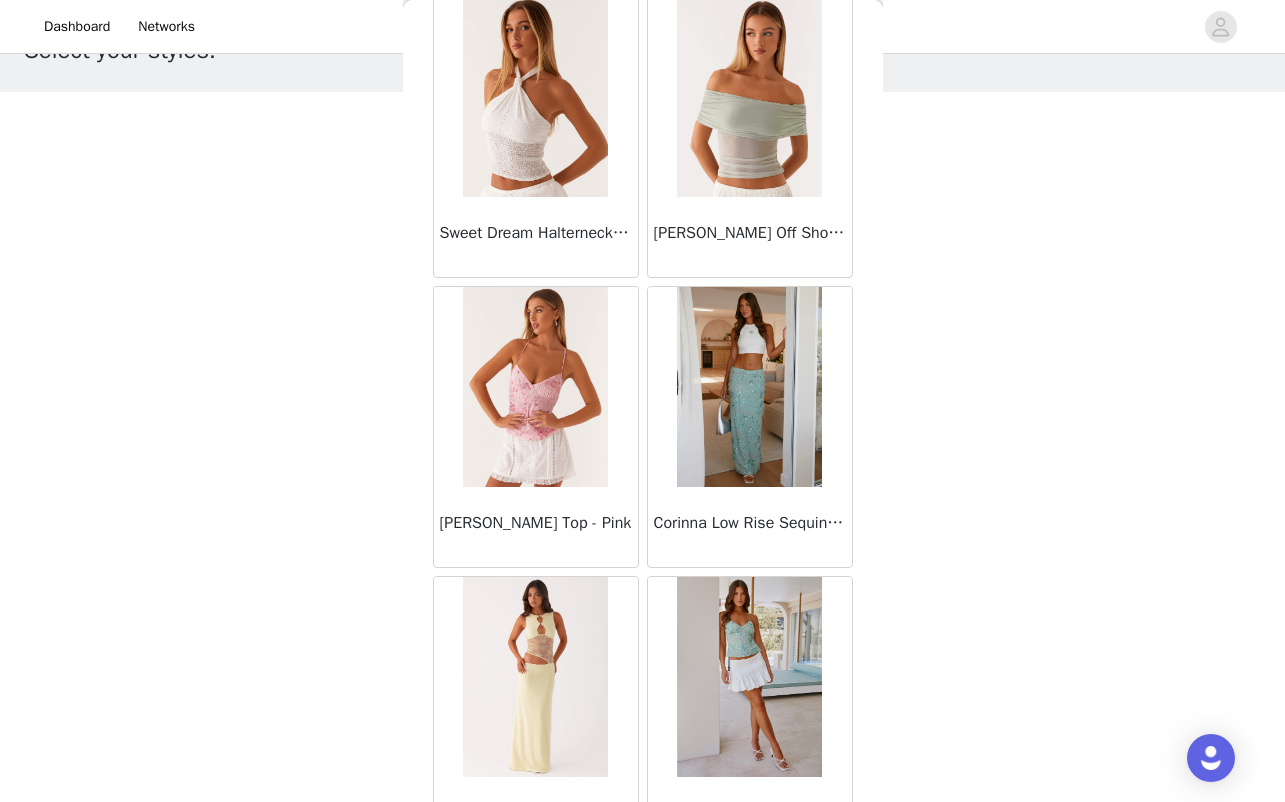 scroll, scrollTop: 66058, scrollLeft: 0, axis: vertical 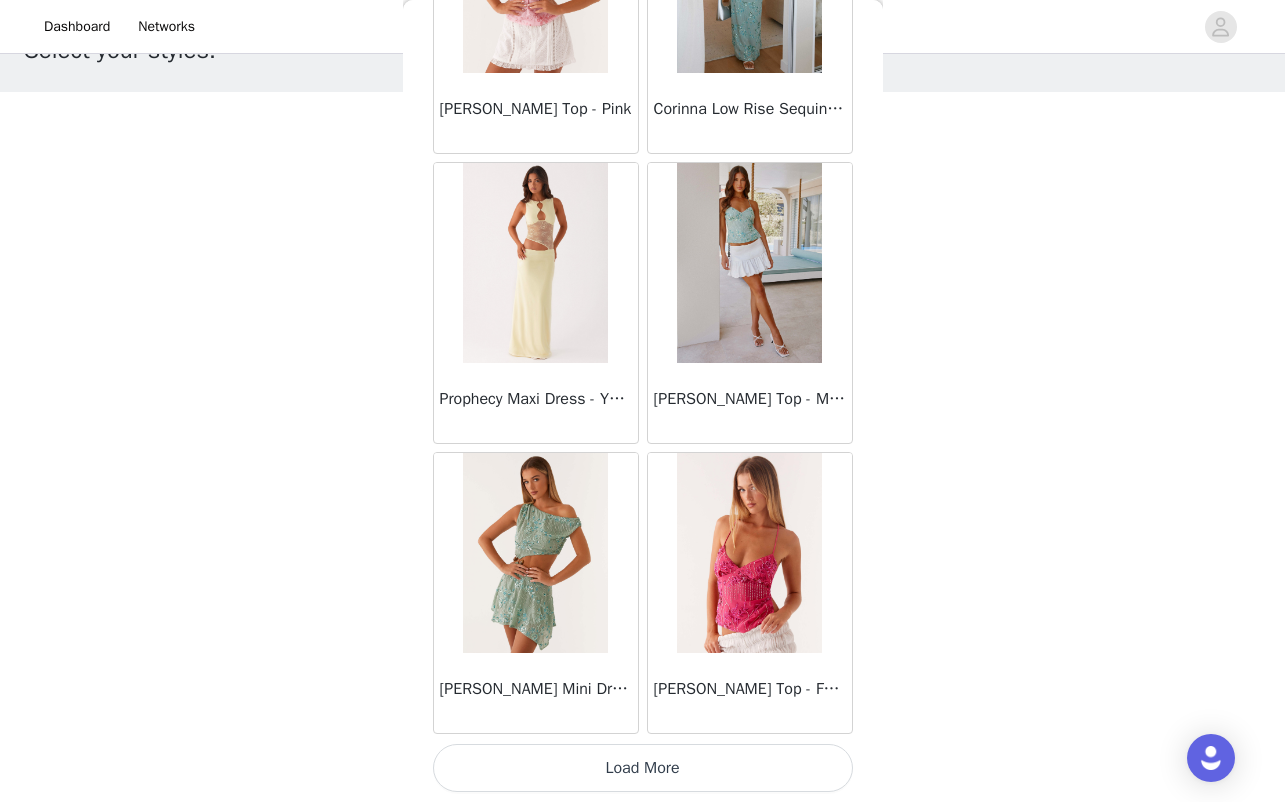 click on "Load More" at bounding box center (643, 768) 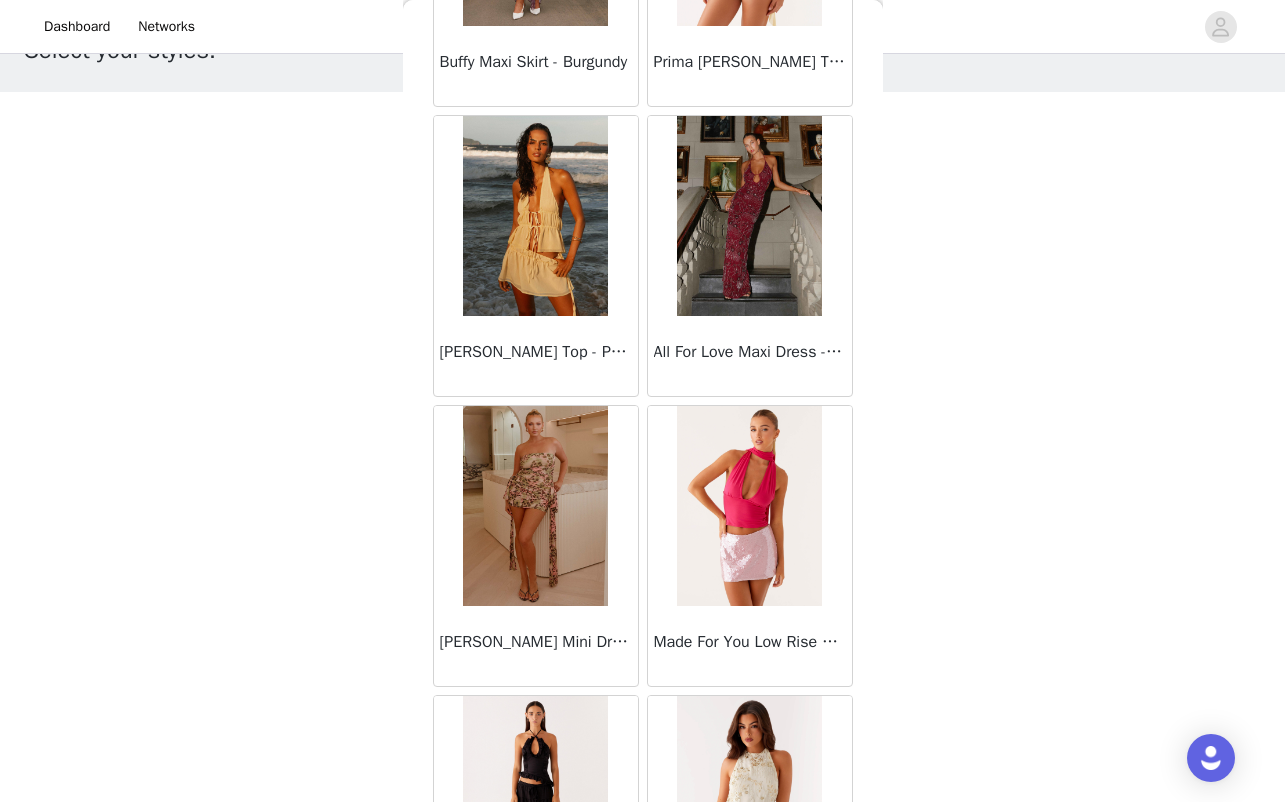scroll, scrollTop: 68958, scrollLeft: 0, axis: vertical 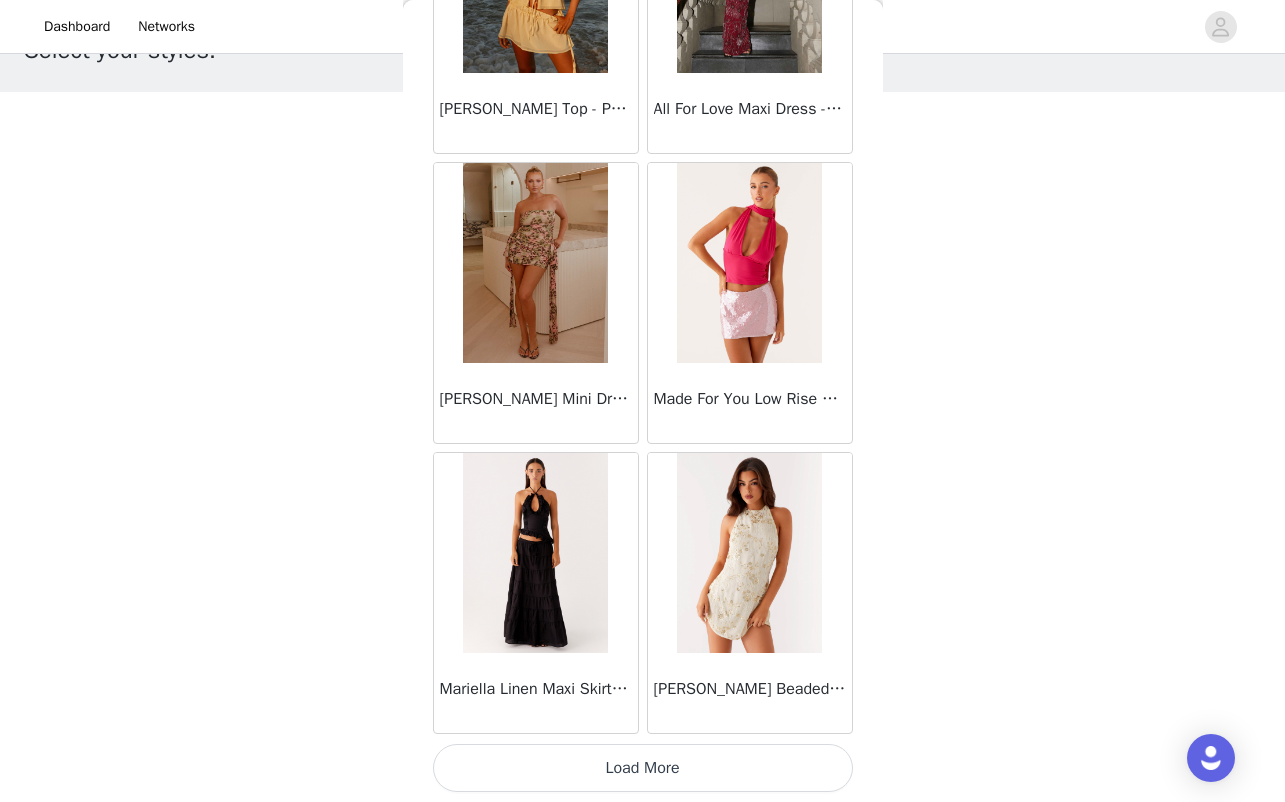 click on "Load More" at bounding box center (643, 768) 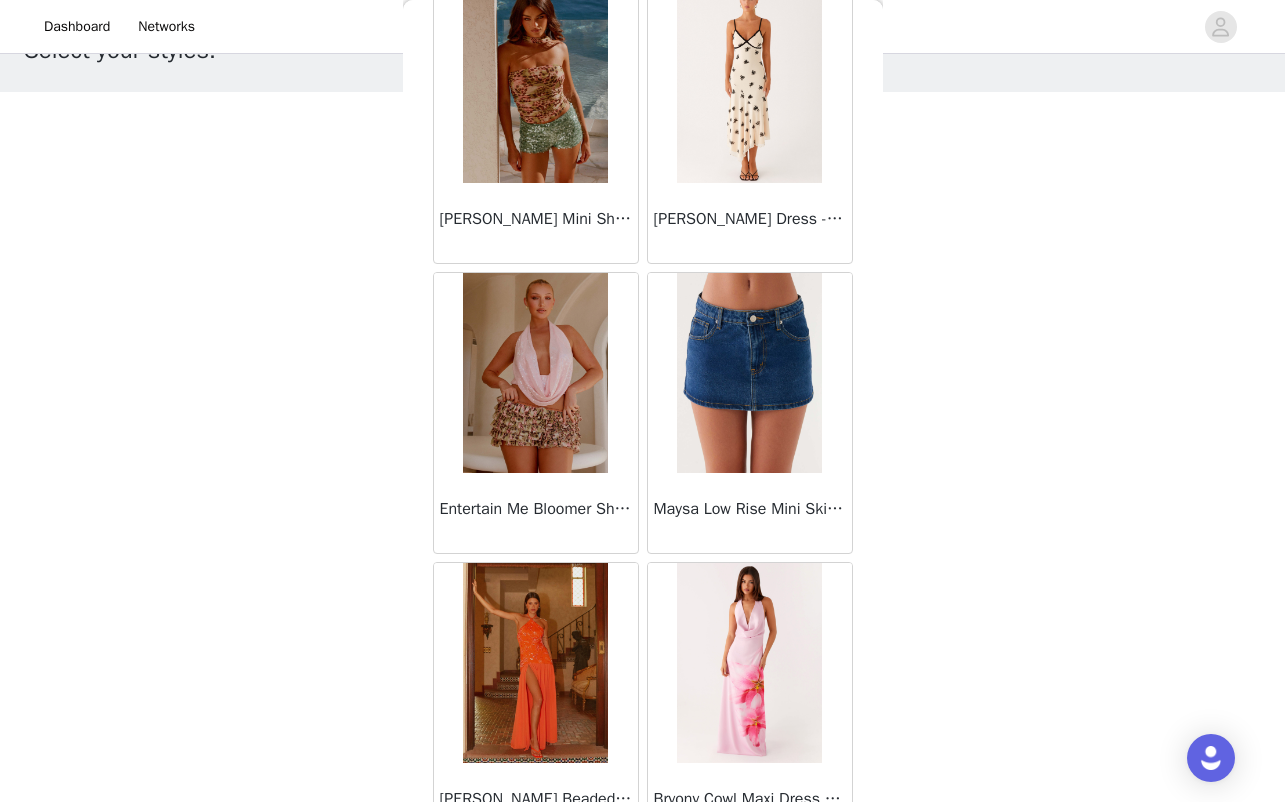 scroll, scrollTop: 71858, scrollLeft: 0, axis: vertical 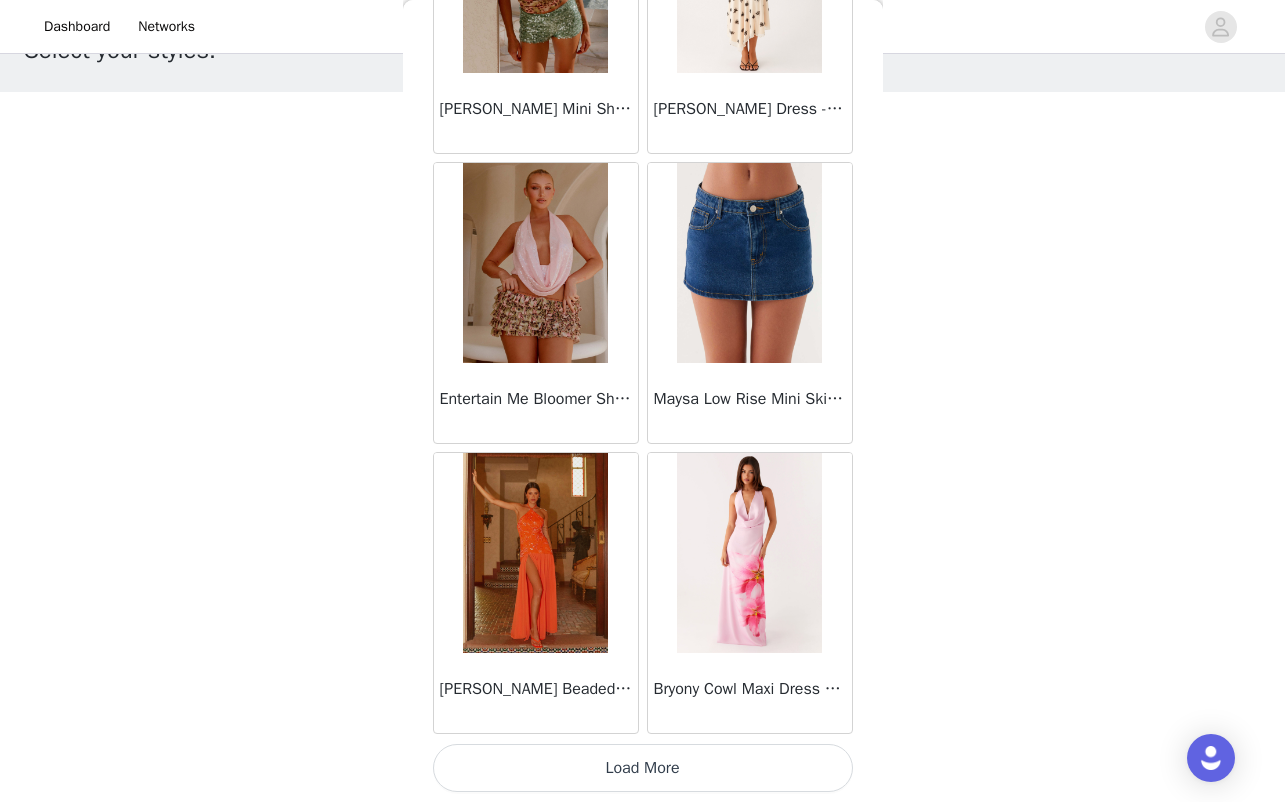 click on "Load More" at bounding box center (643, 768) 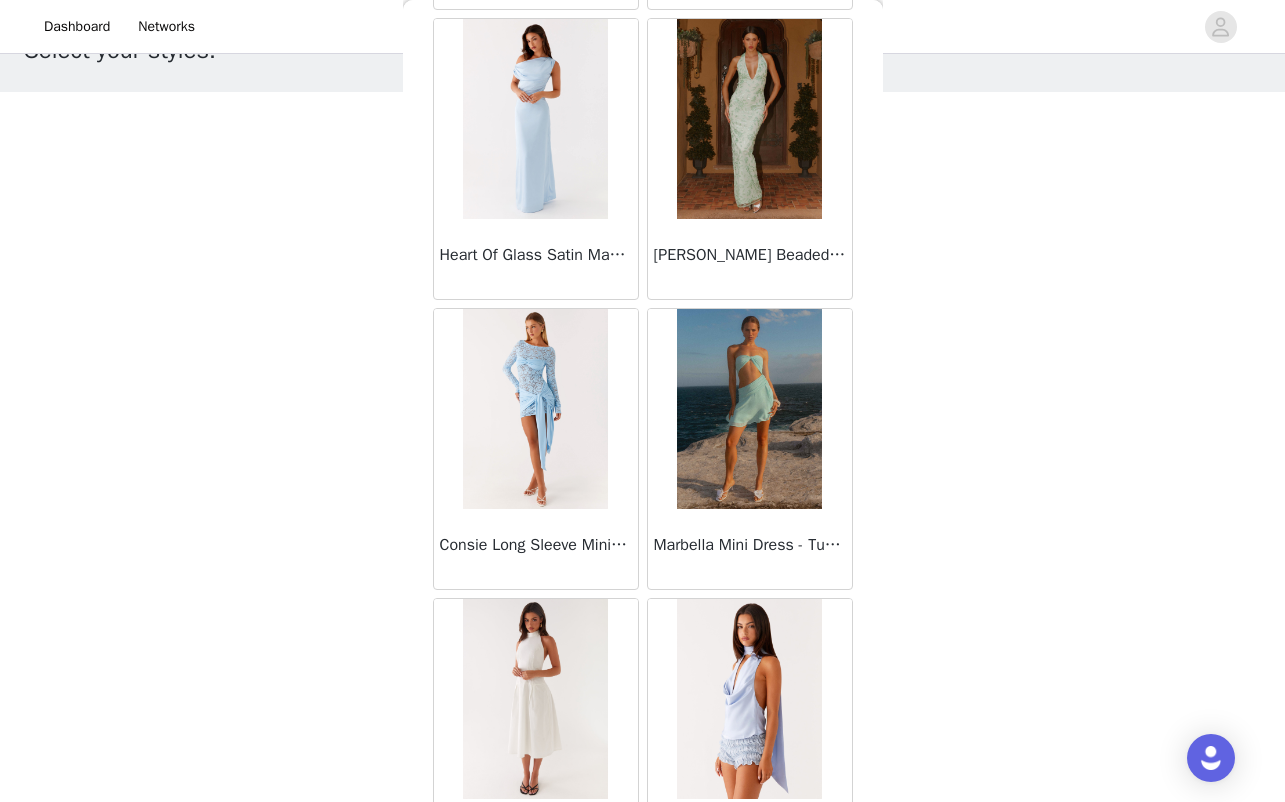 scroll, scrollTop: 74758, scrollLeft: 0, axis: vertical 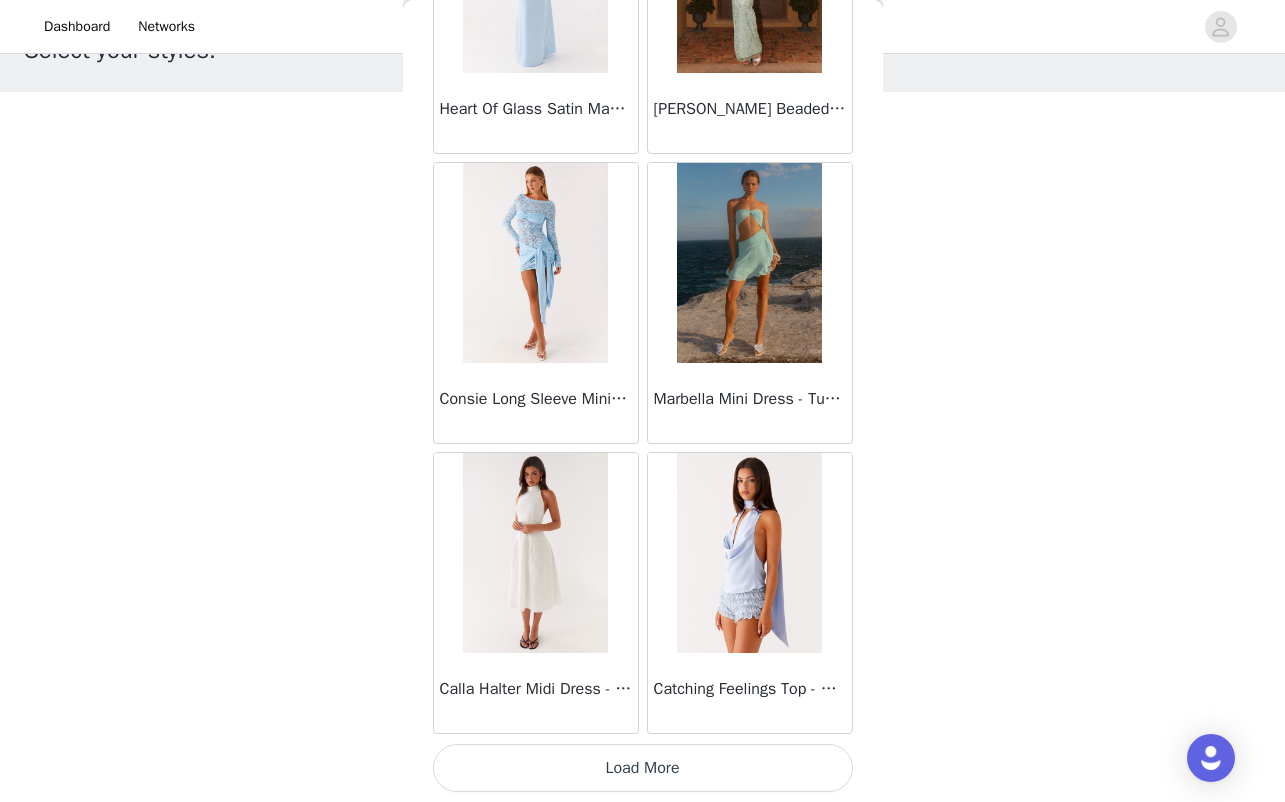 click on "Load More" at bounding box center [643, 768] 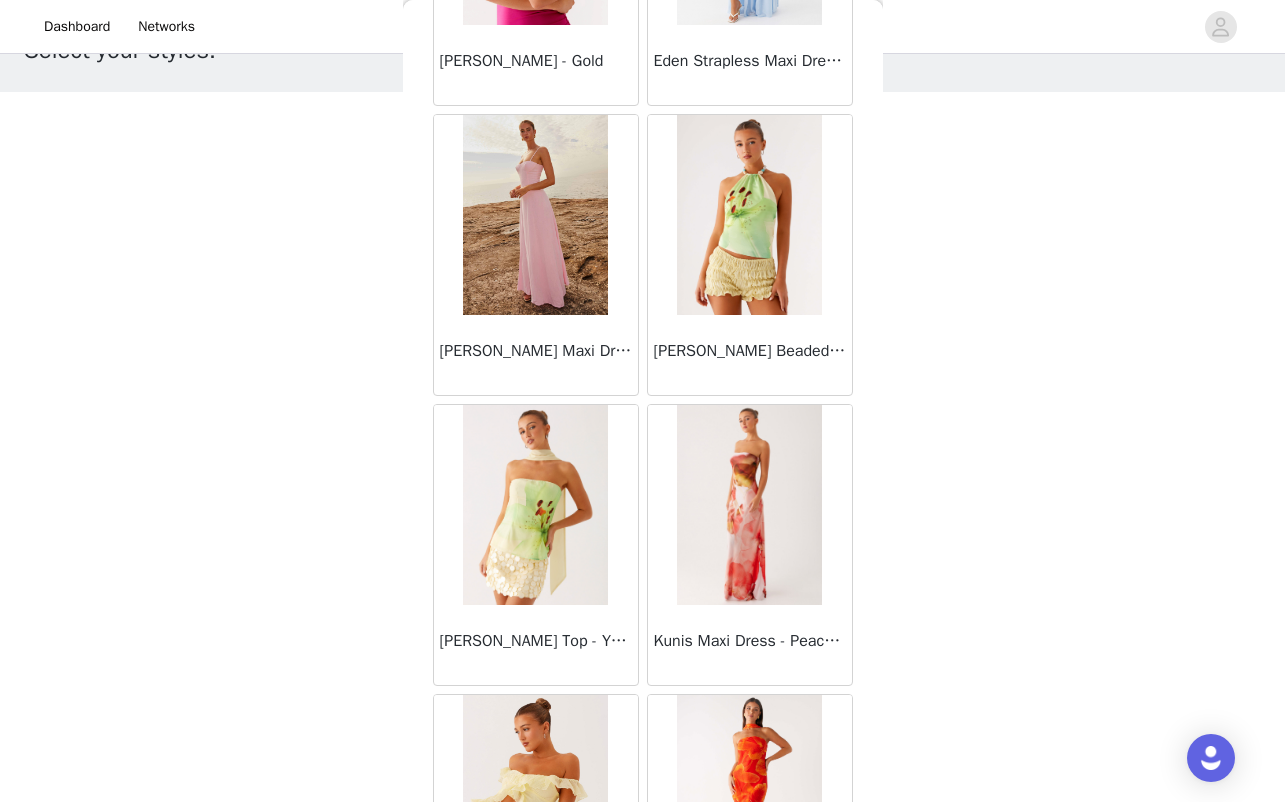 scroll, scrollTop: 77658, scrollLeft: 0, axis: vertical 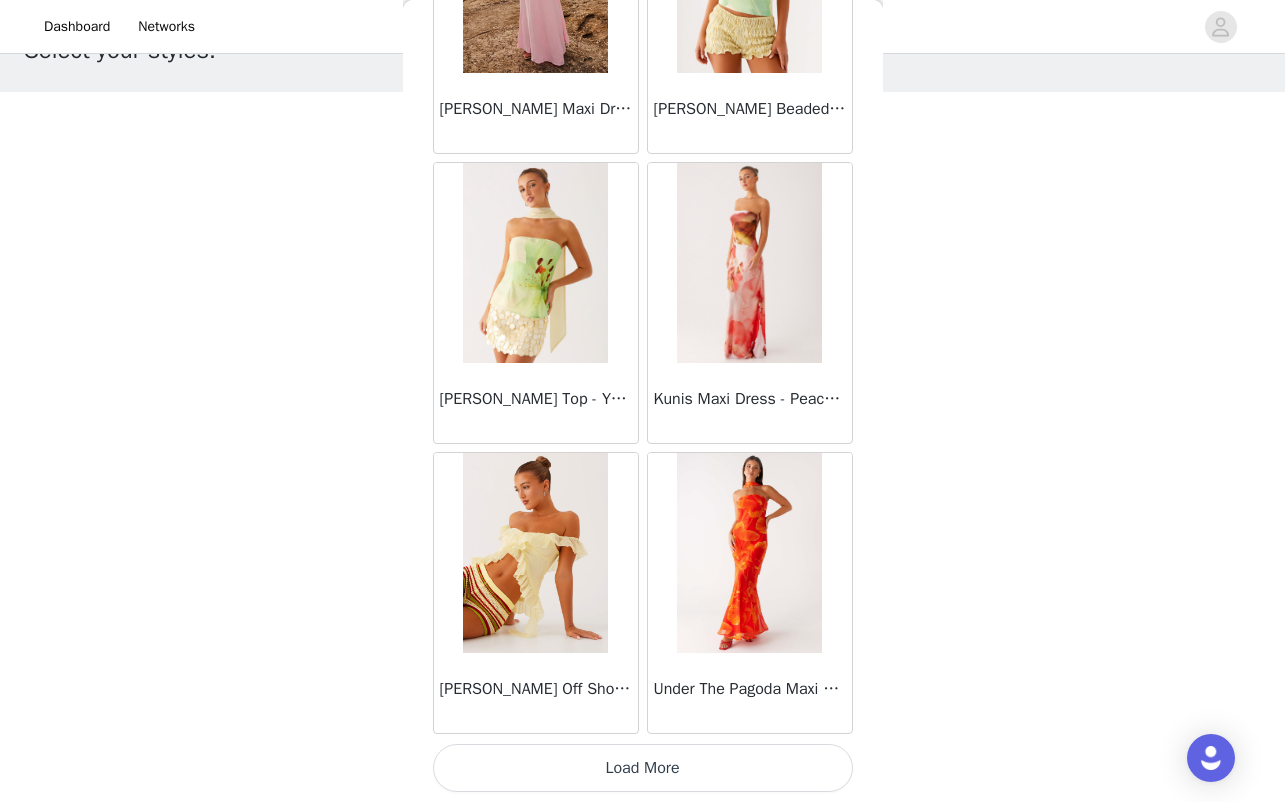 click on "Load More" at bounding box center [643, 768] 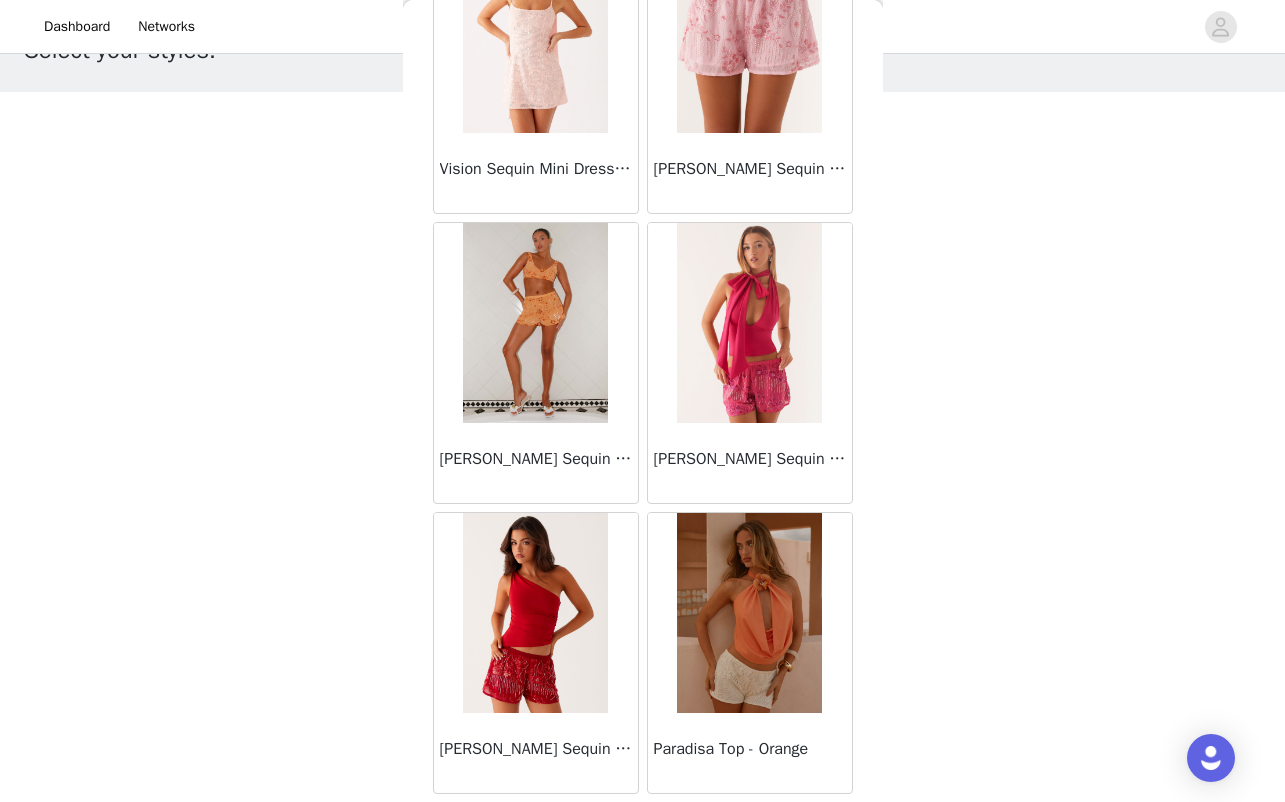 scroll, scrollTop: 80494, scrollLeft: 0, axis: vertical 